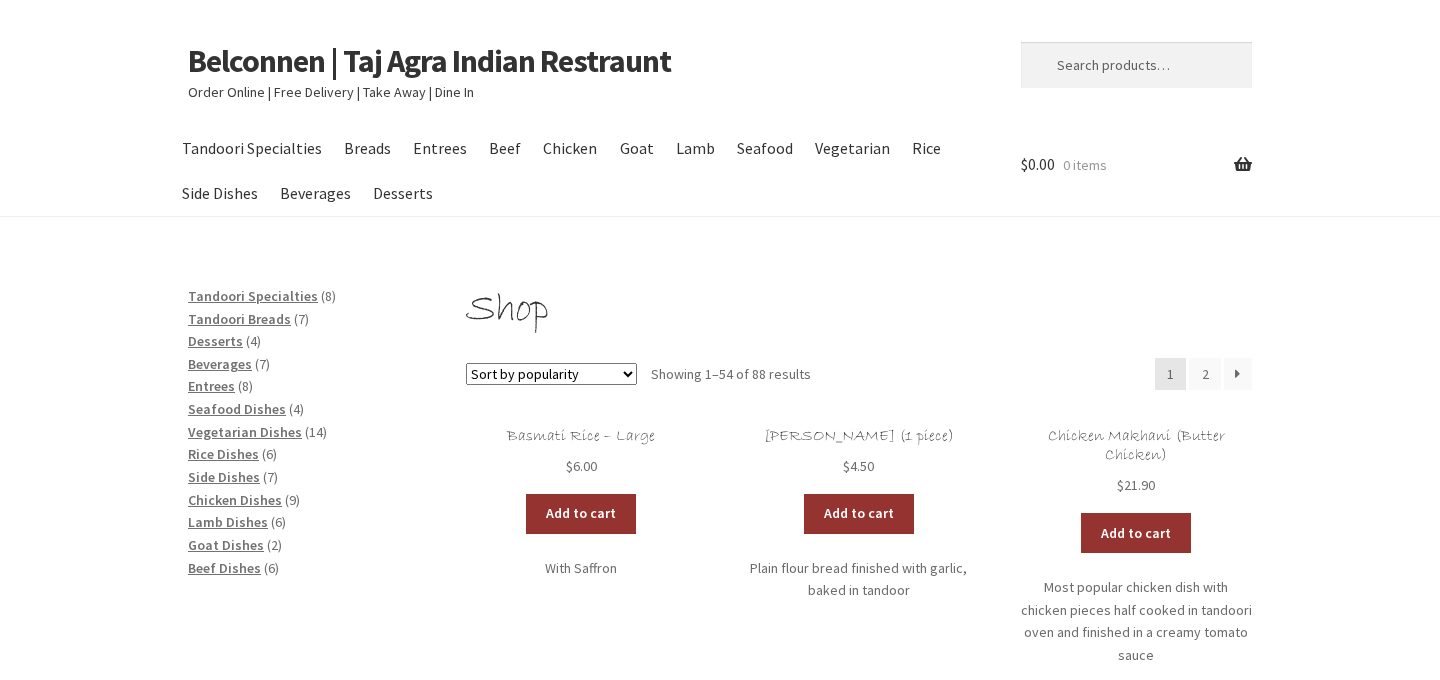 scroll, scrollTop: 0, scrollLeft: 0, axis: both 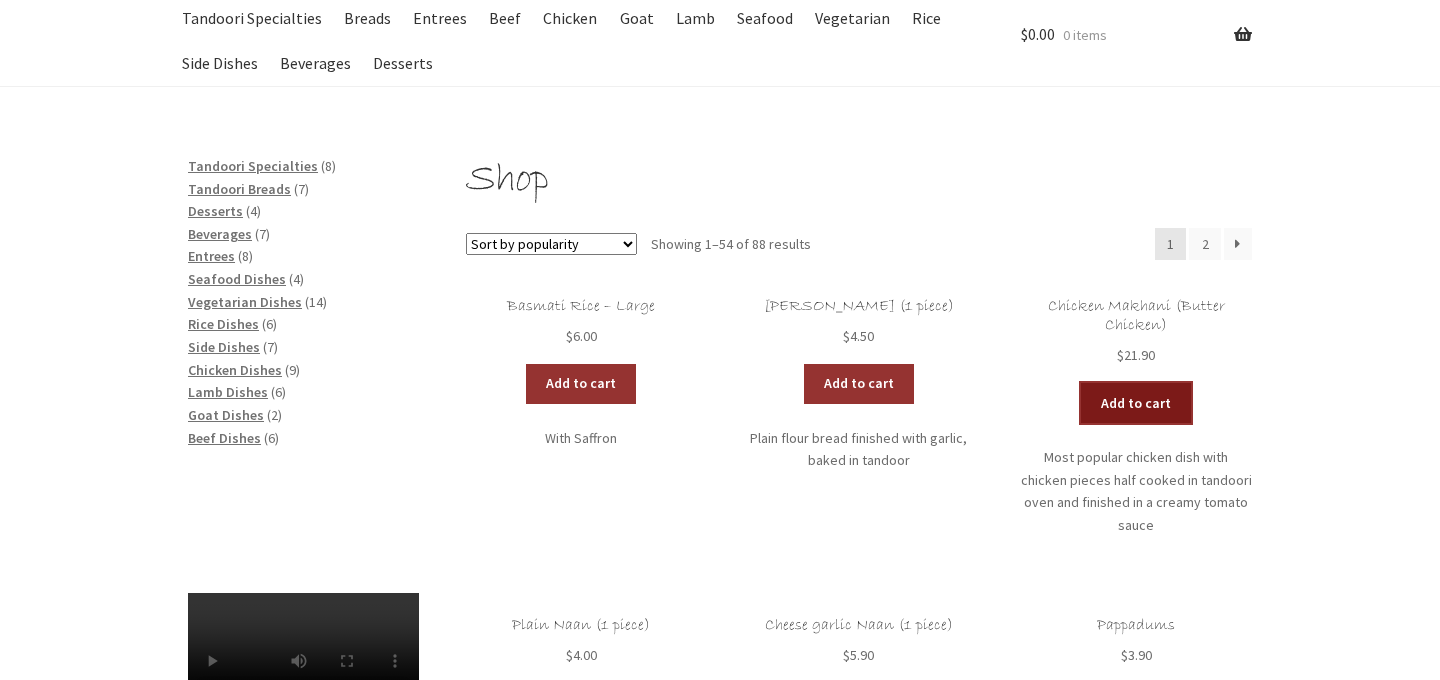 click on "Add to cart" at bounding box center (1136, 403) 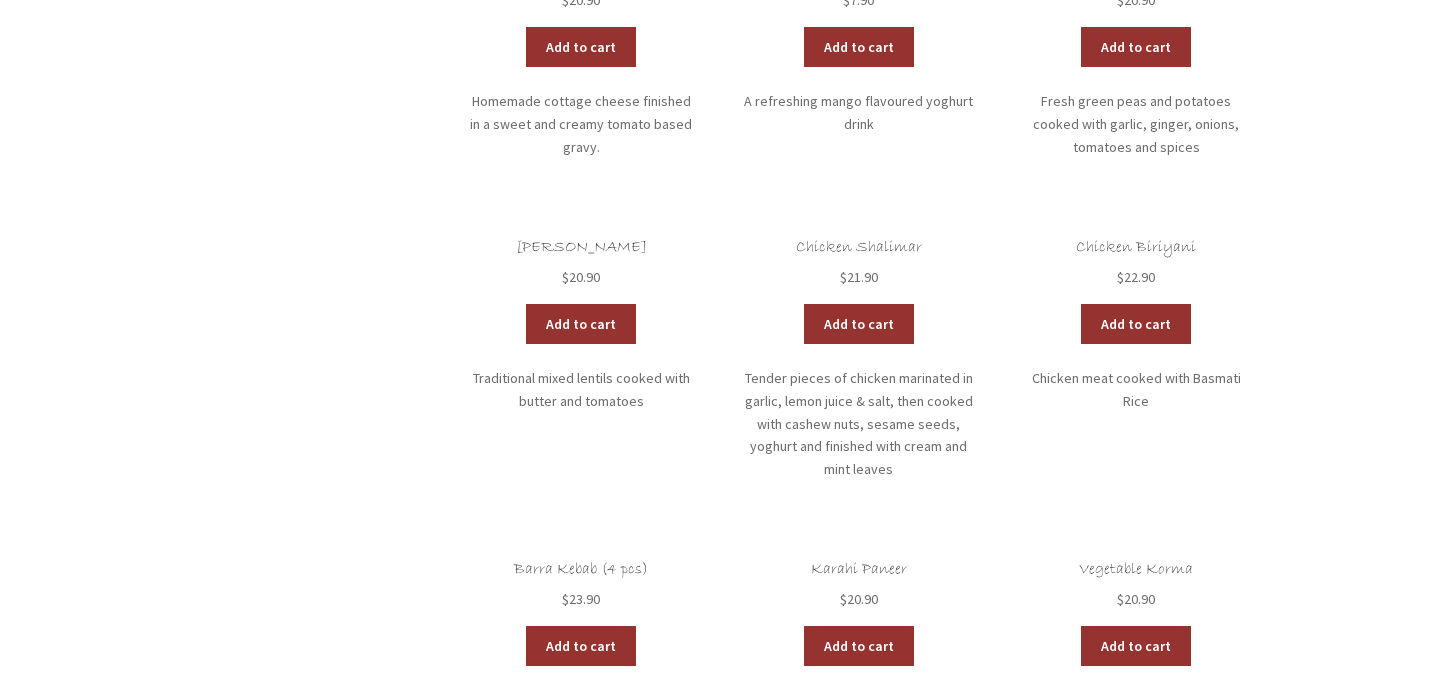 scroll, scrollTop: 3000, scrollLeft: 0, axis: vertical 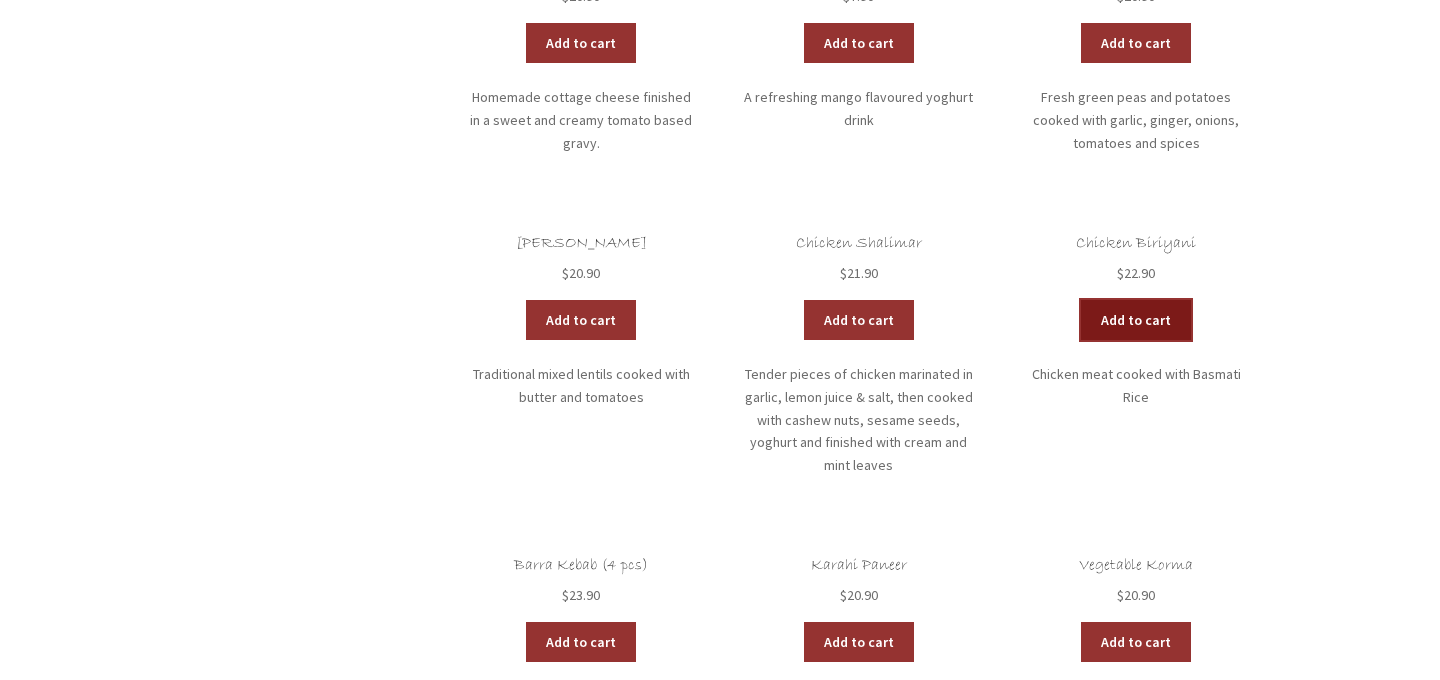 click on "Add to cart" at bounding box center [1136, 320] 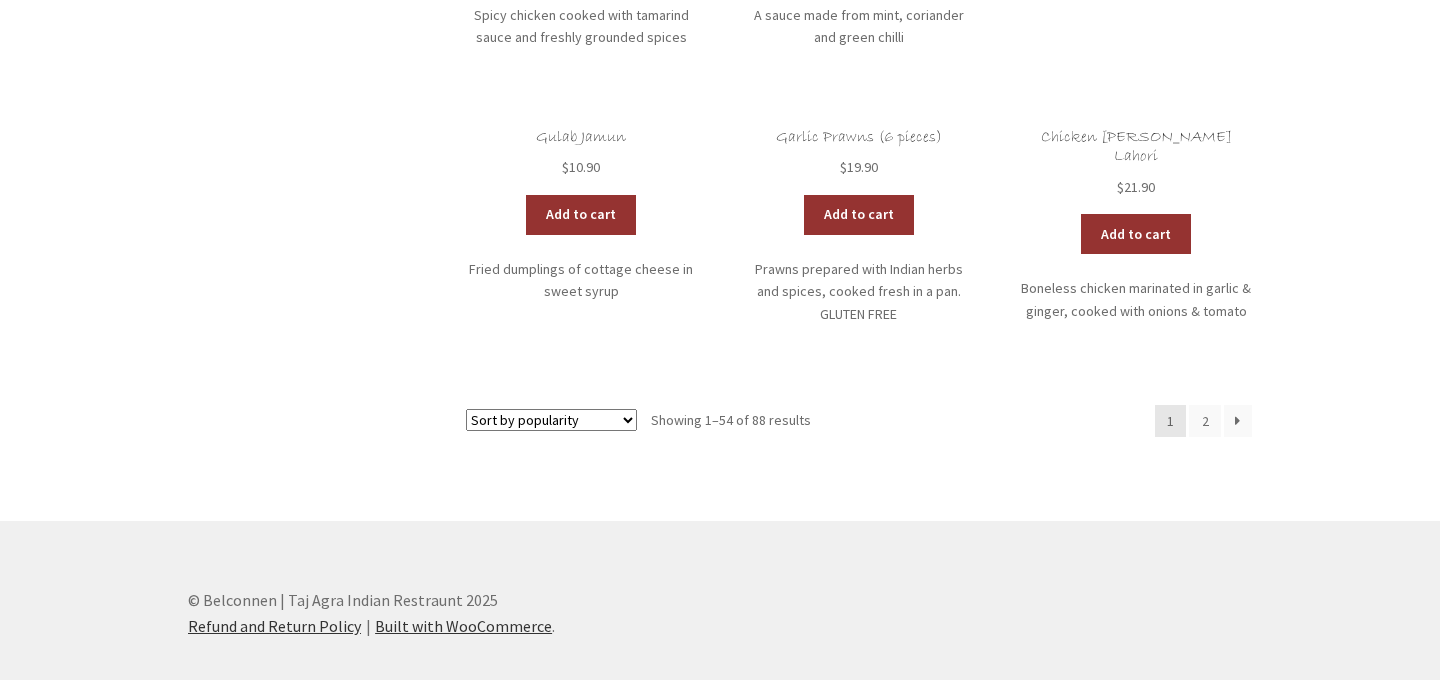 scroll, scrollTop: 5158, scrollLeft: 0, axis: vertical 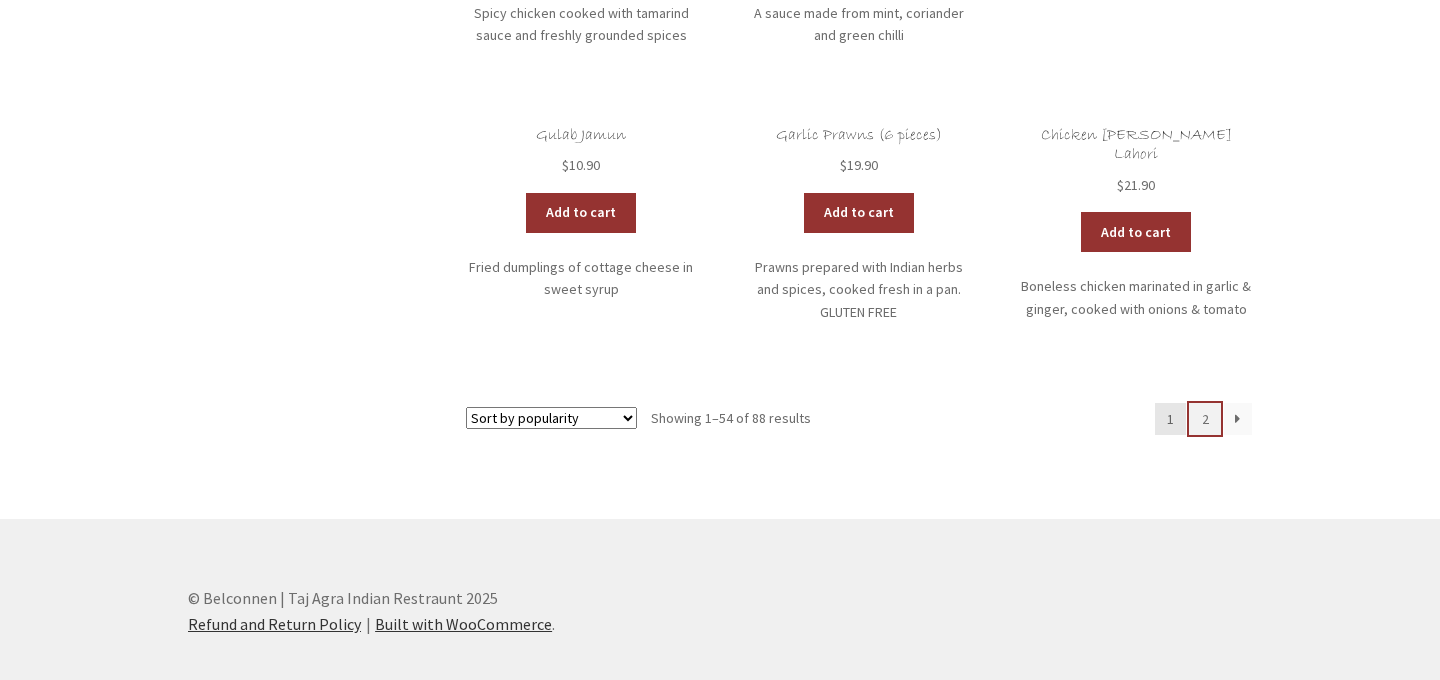 click on "2" at bounding box center (1205, 419) 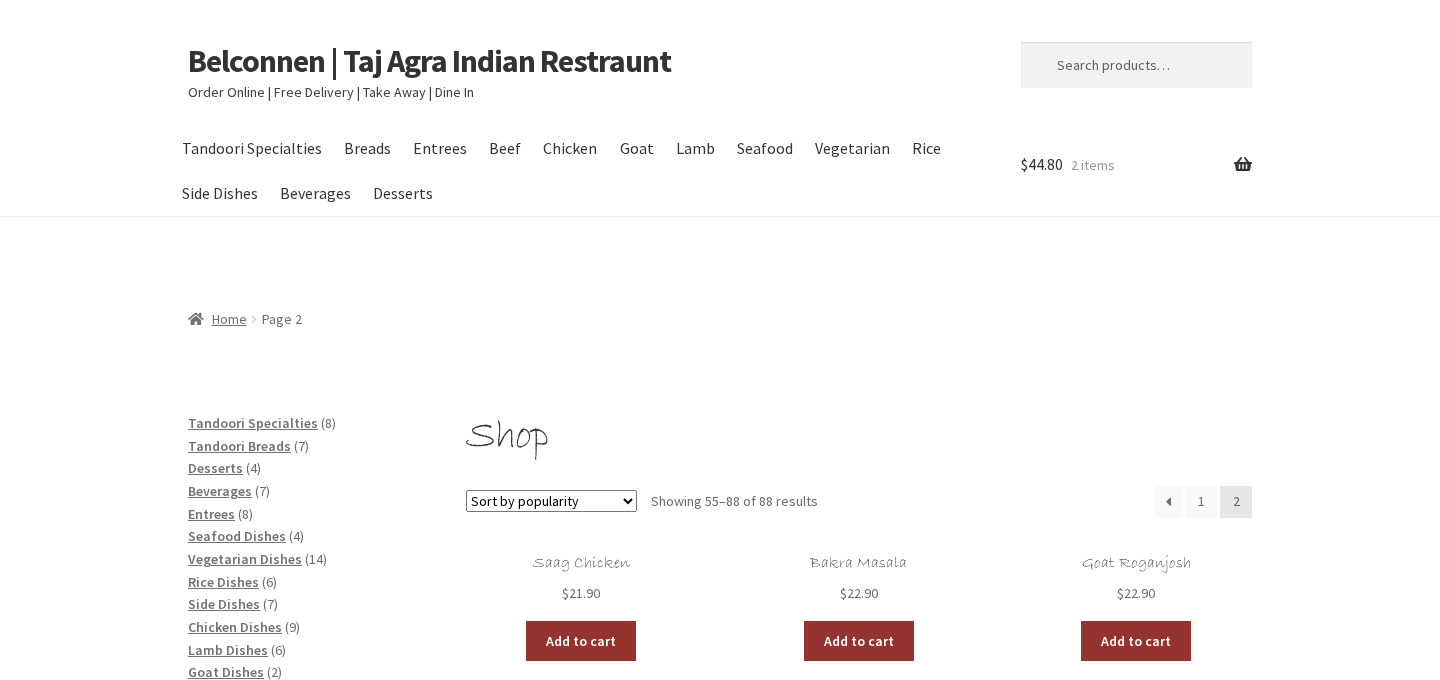 scroll, scrollTop: 0, scrollLeft: 0, axis: both 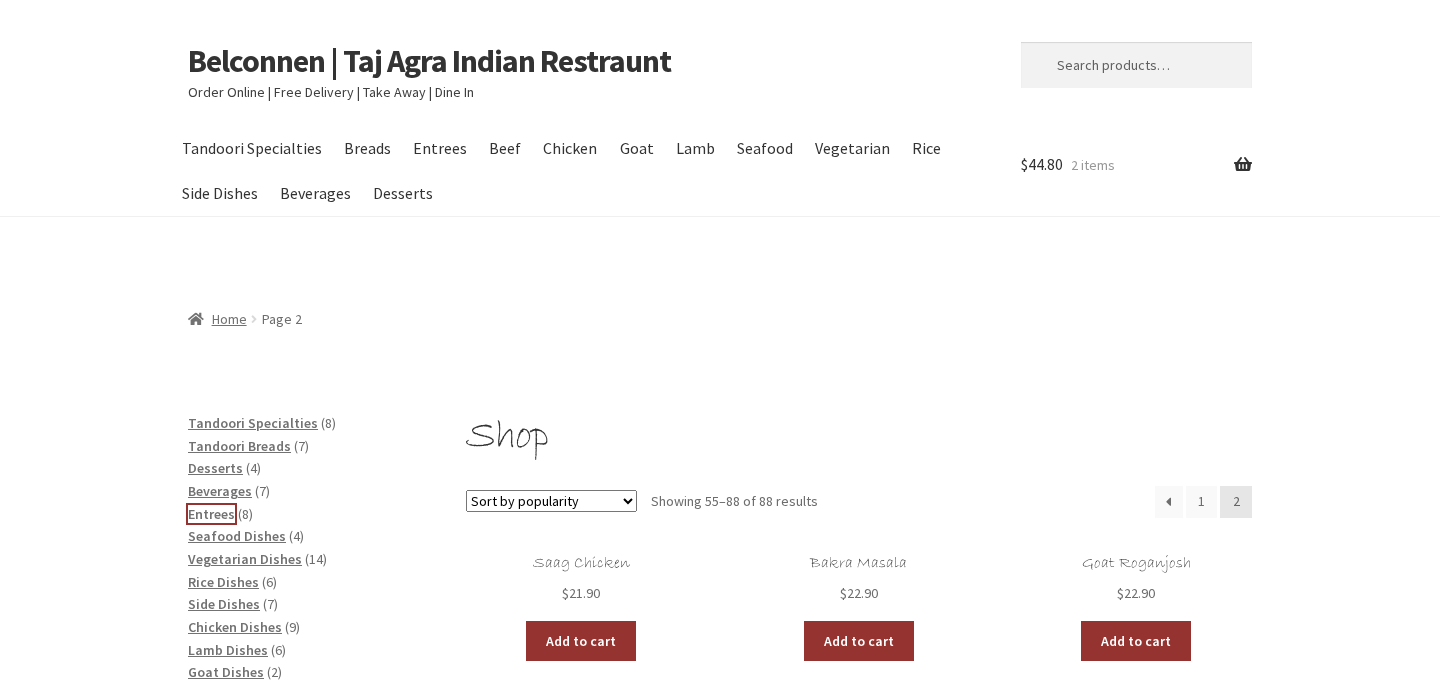 click on "Entrees" at bounding box center [211, 514] 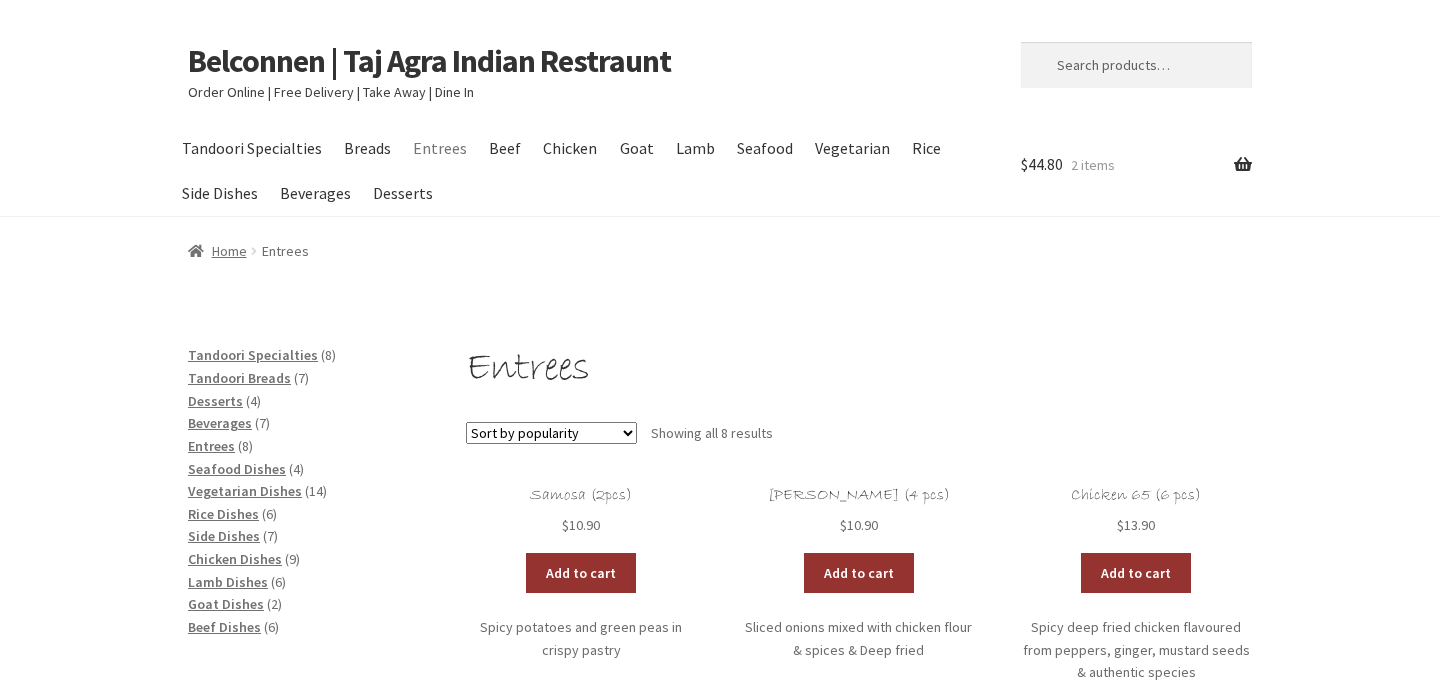 scroll, scrollTop: 0, scrollLeft: 0, axis: both 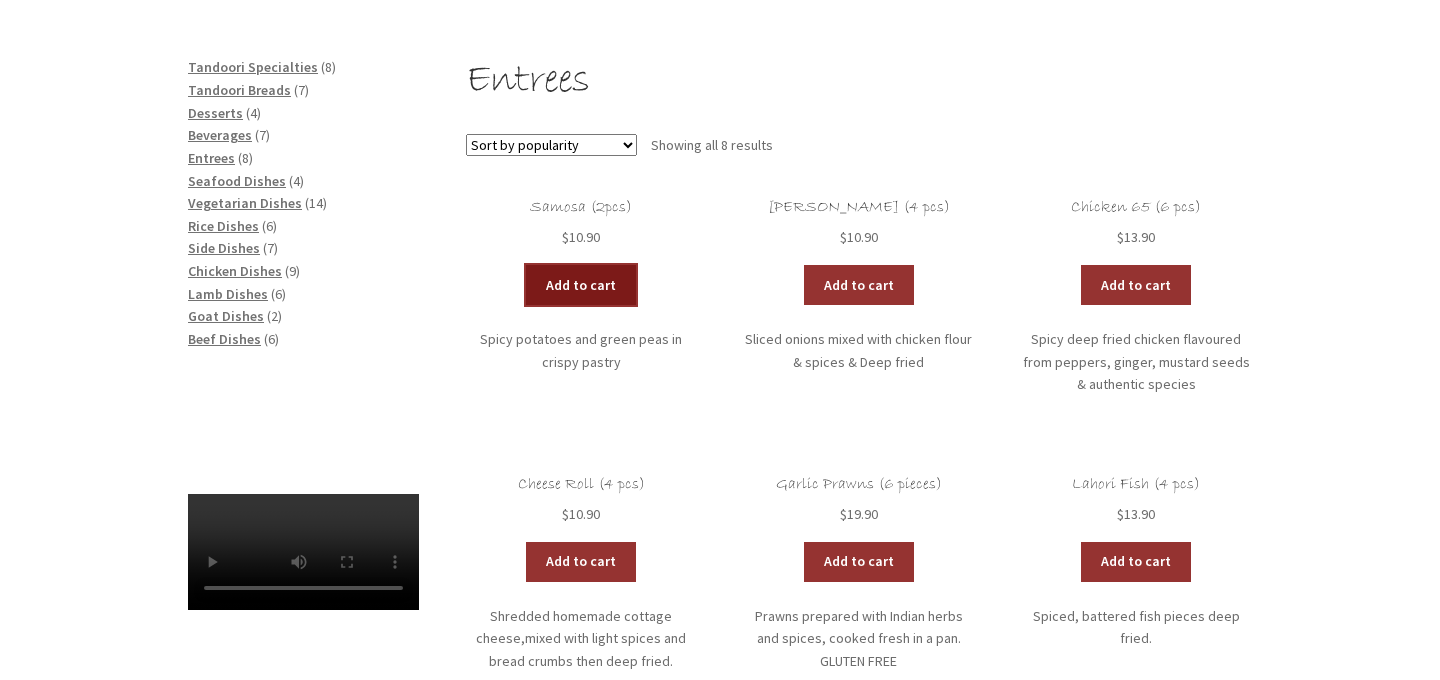 click on "Add to cart" at bounding box center [581, 285] 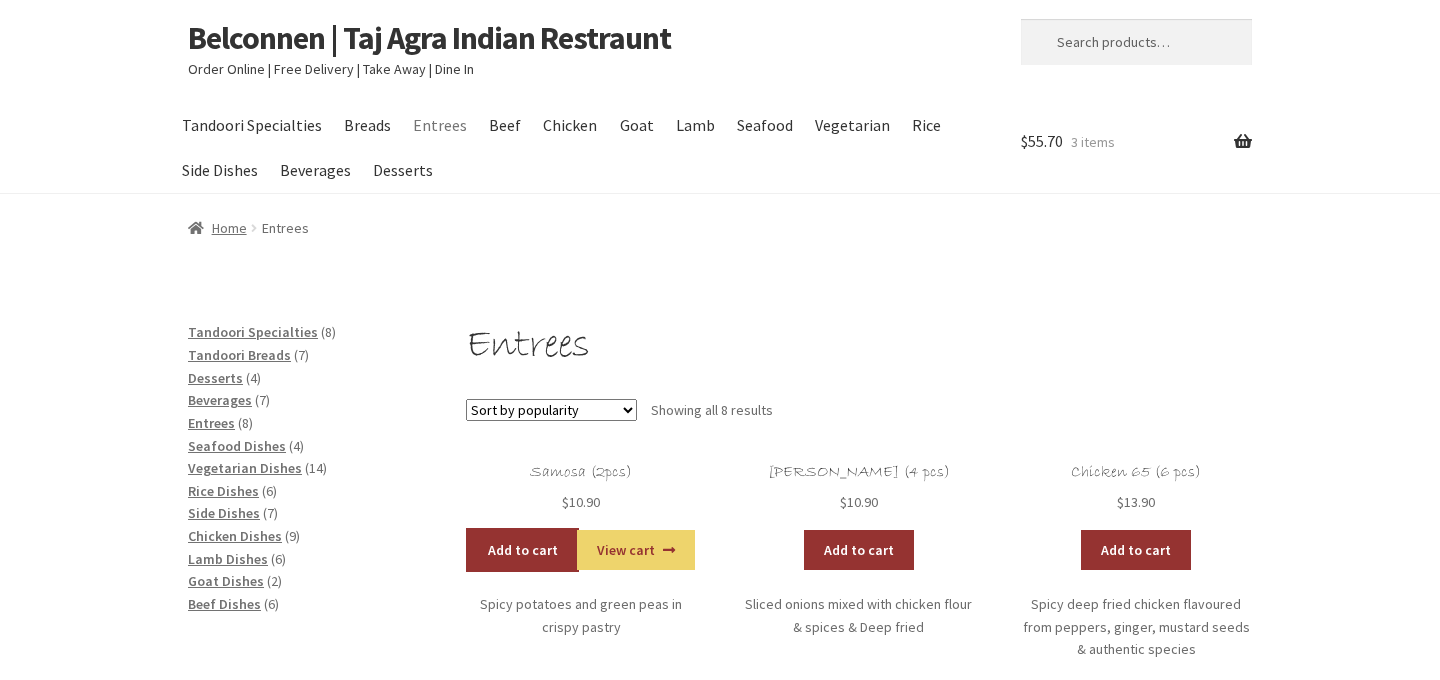 scroll, scrollTop: 0, scrollLeft: 0, axis: both 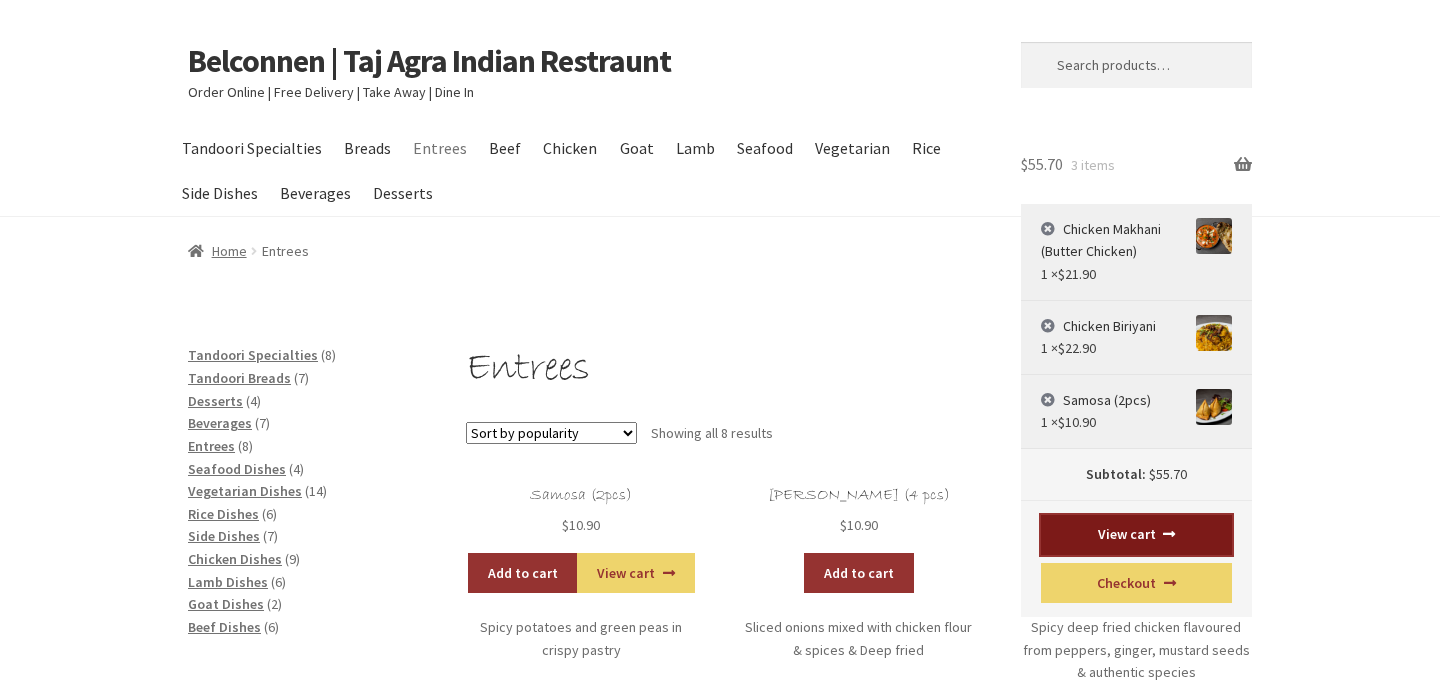 click on "View cart" at bounding box center (1137, 535) 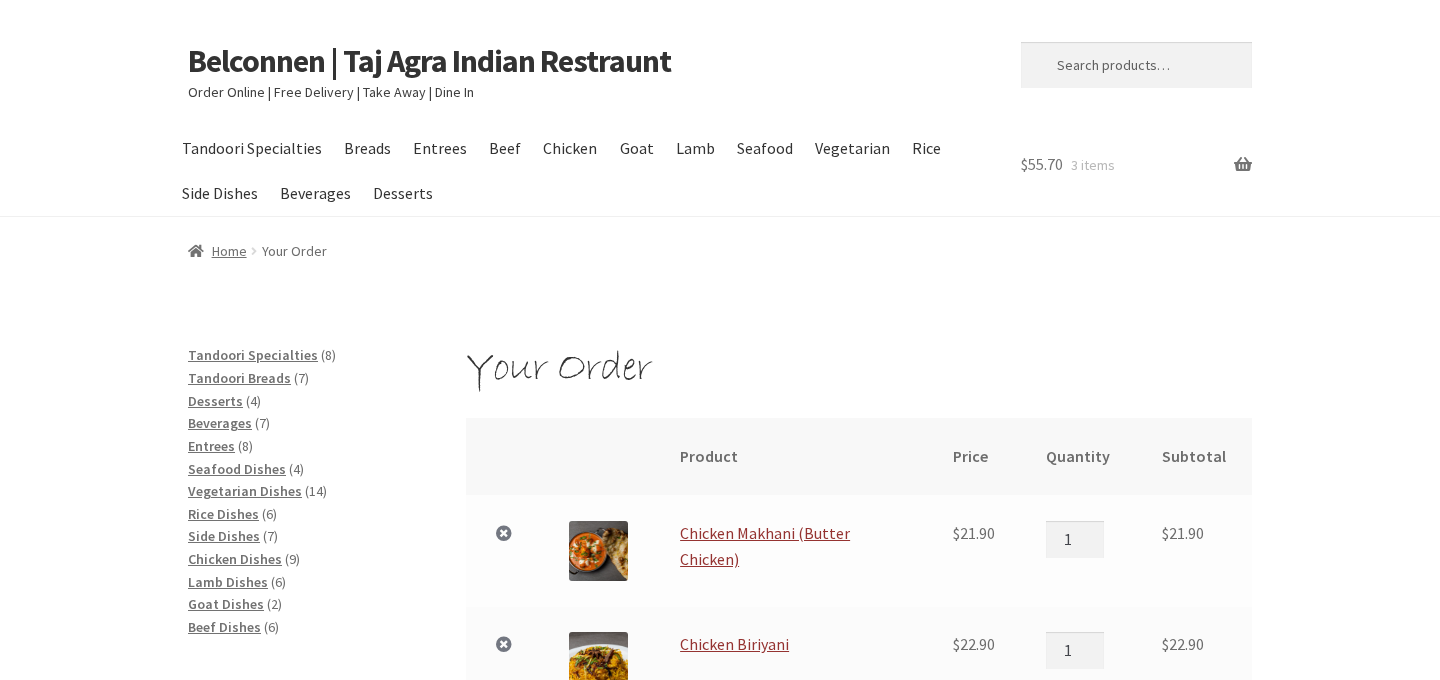 scroll, scrollTop: 0, scrollLeft: 0, axis: both 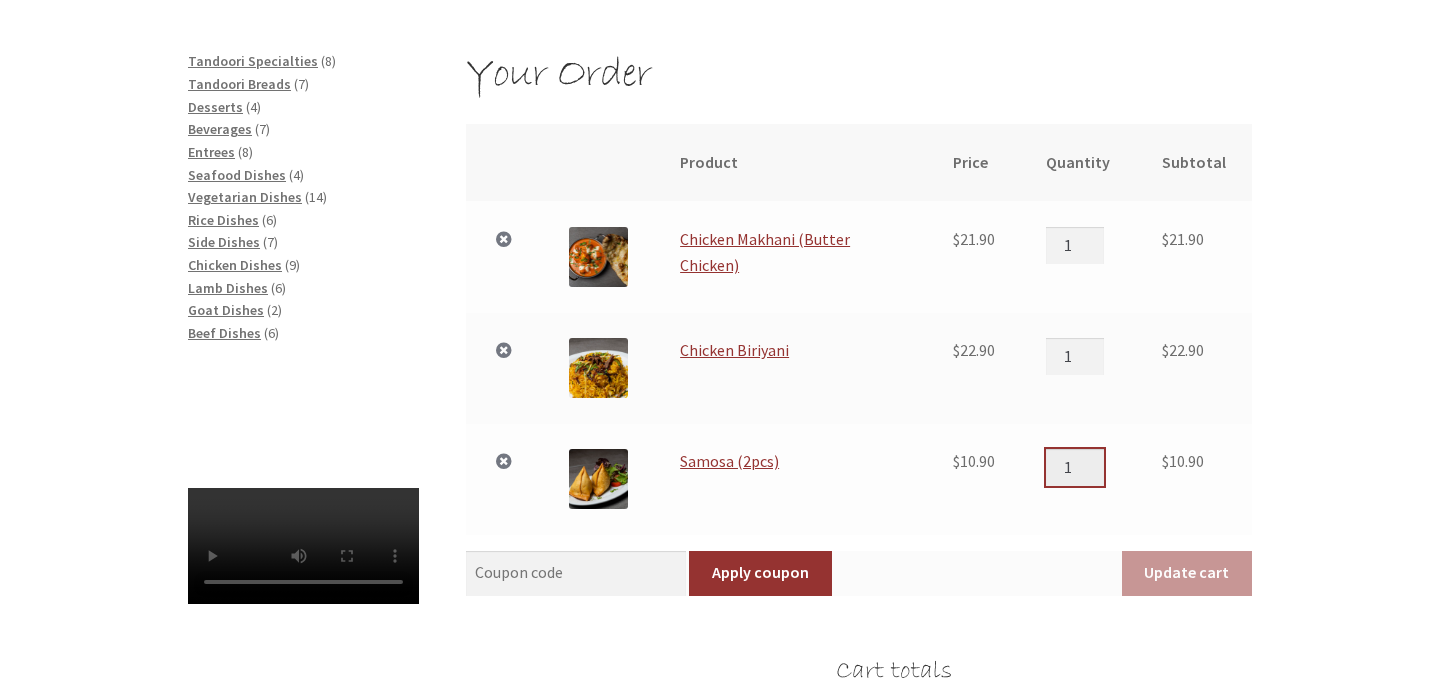 type on "2" 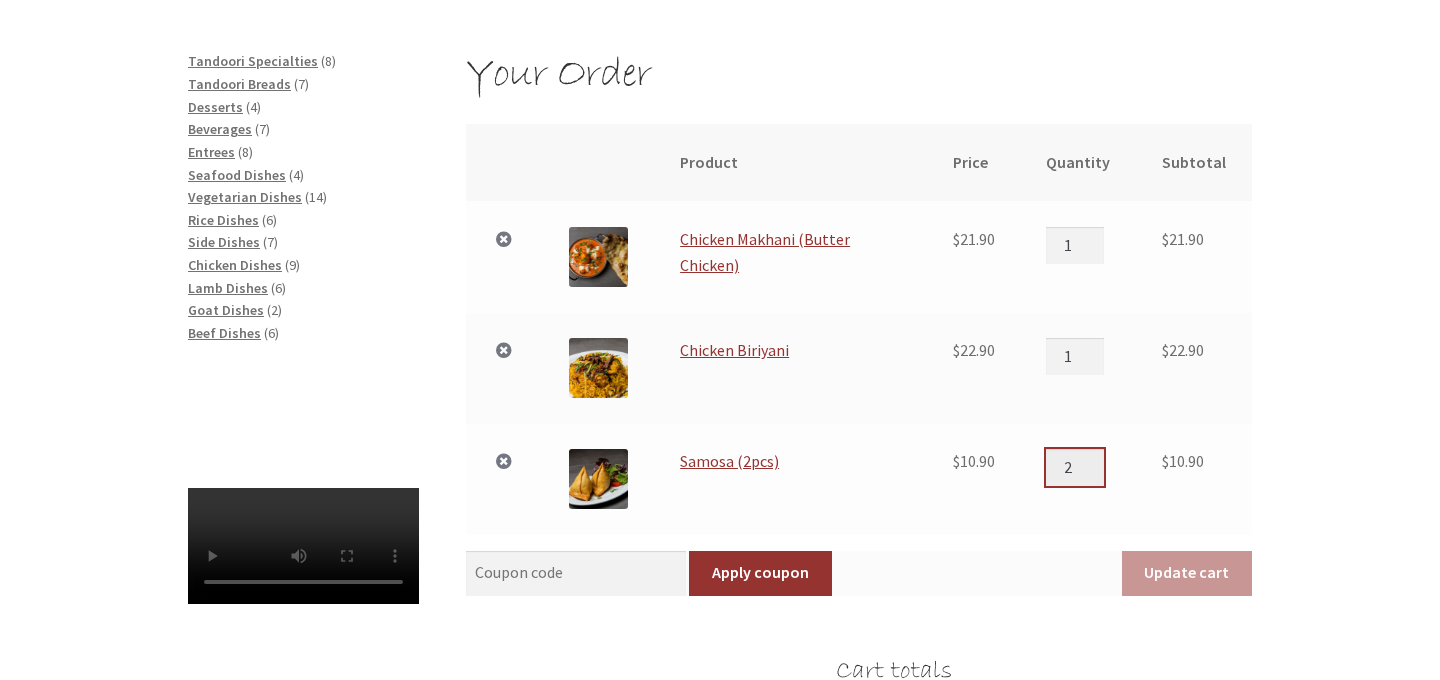 click on "2" at bounding box center [1075, 467] 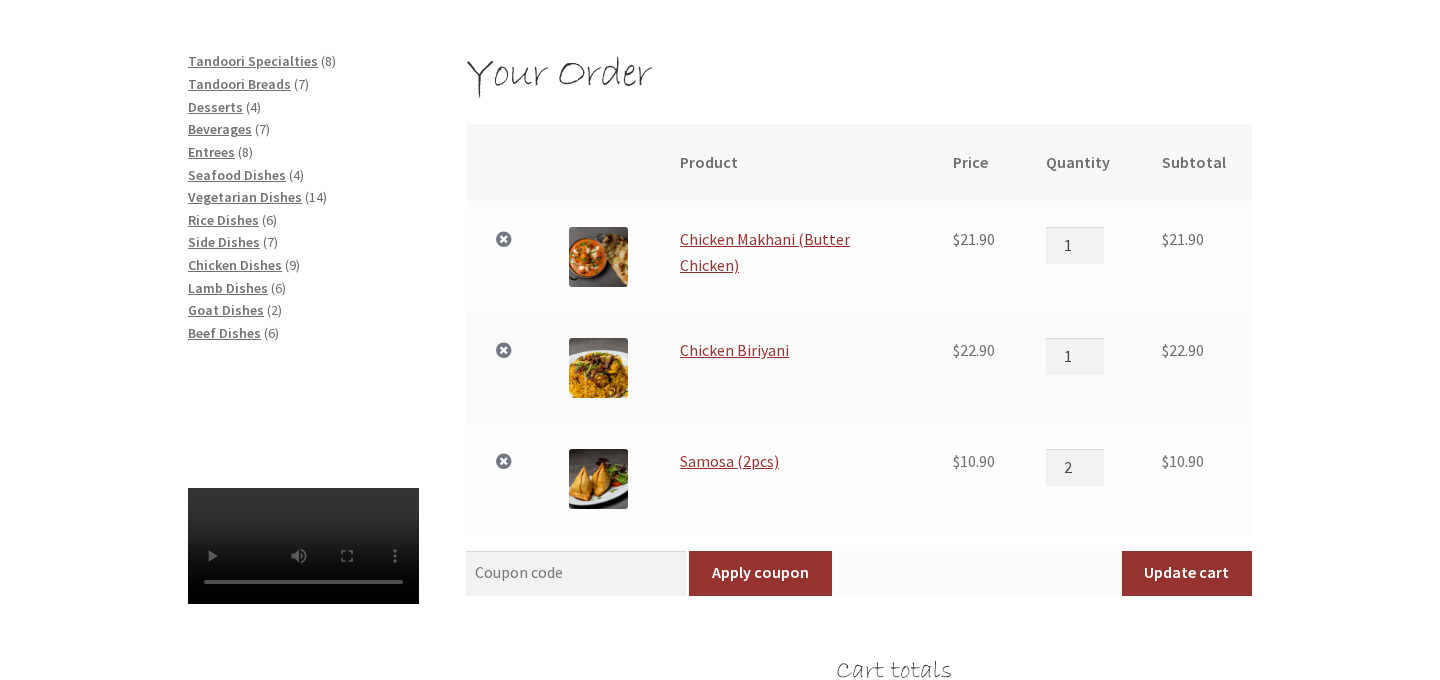 click on "Coupon:     Apply coupon
Update cart" at bounding box center [859, 566] 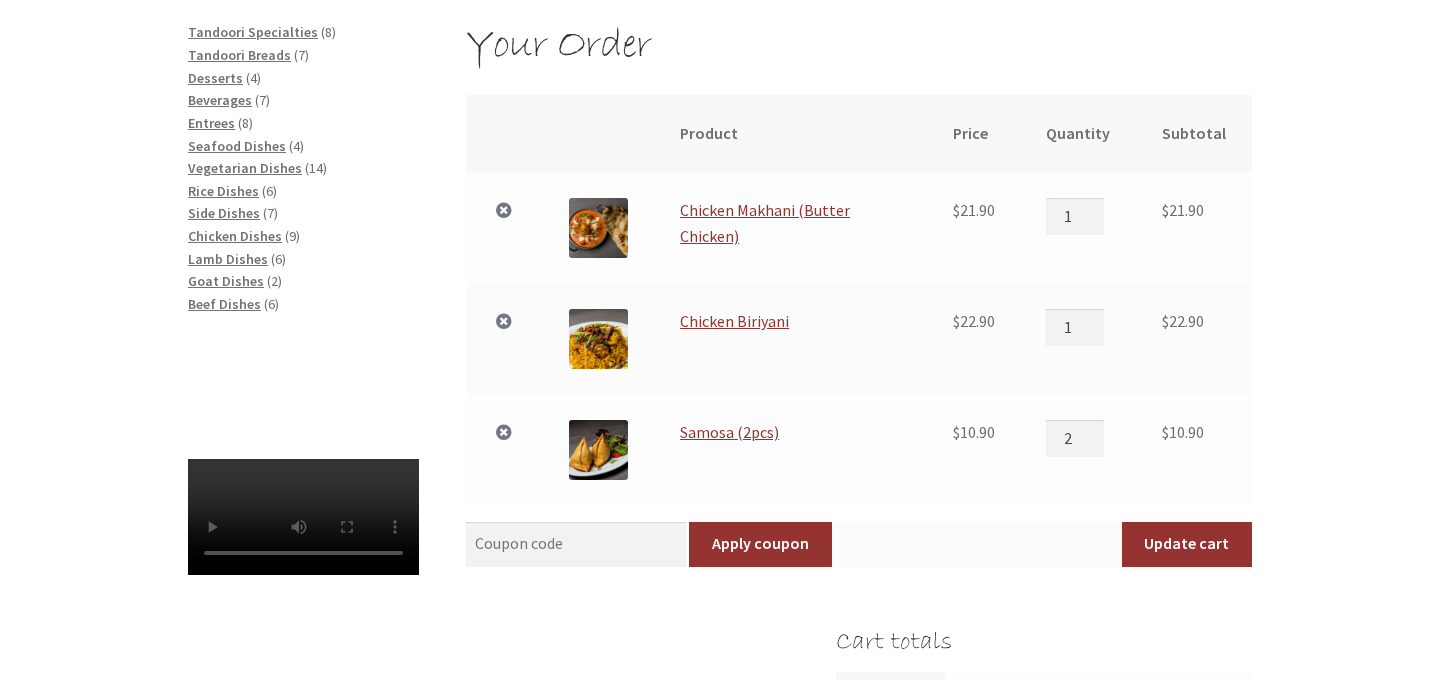 scroll, scrollTop: 319, scrollLeft: 0, axis: vertical 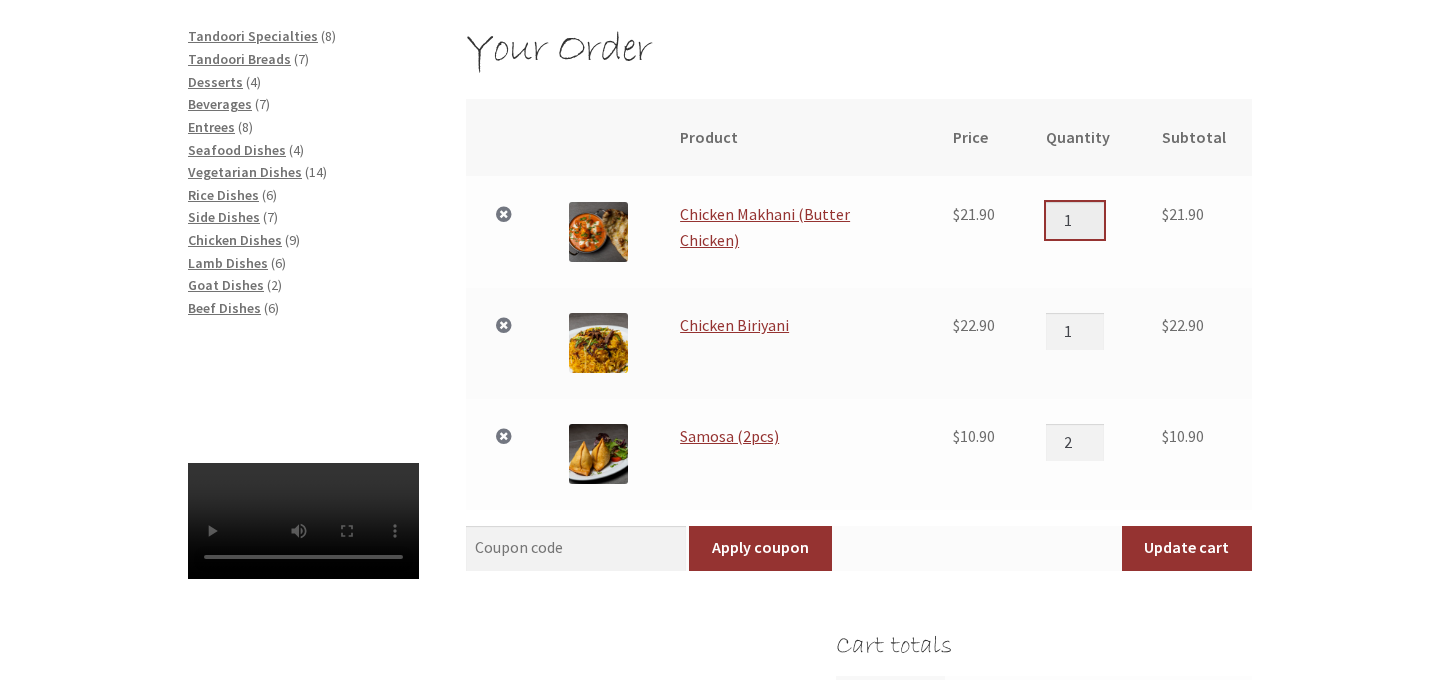 type on "2" 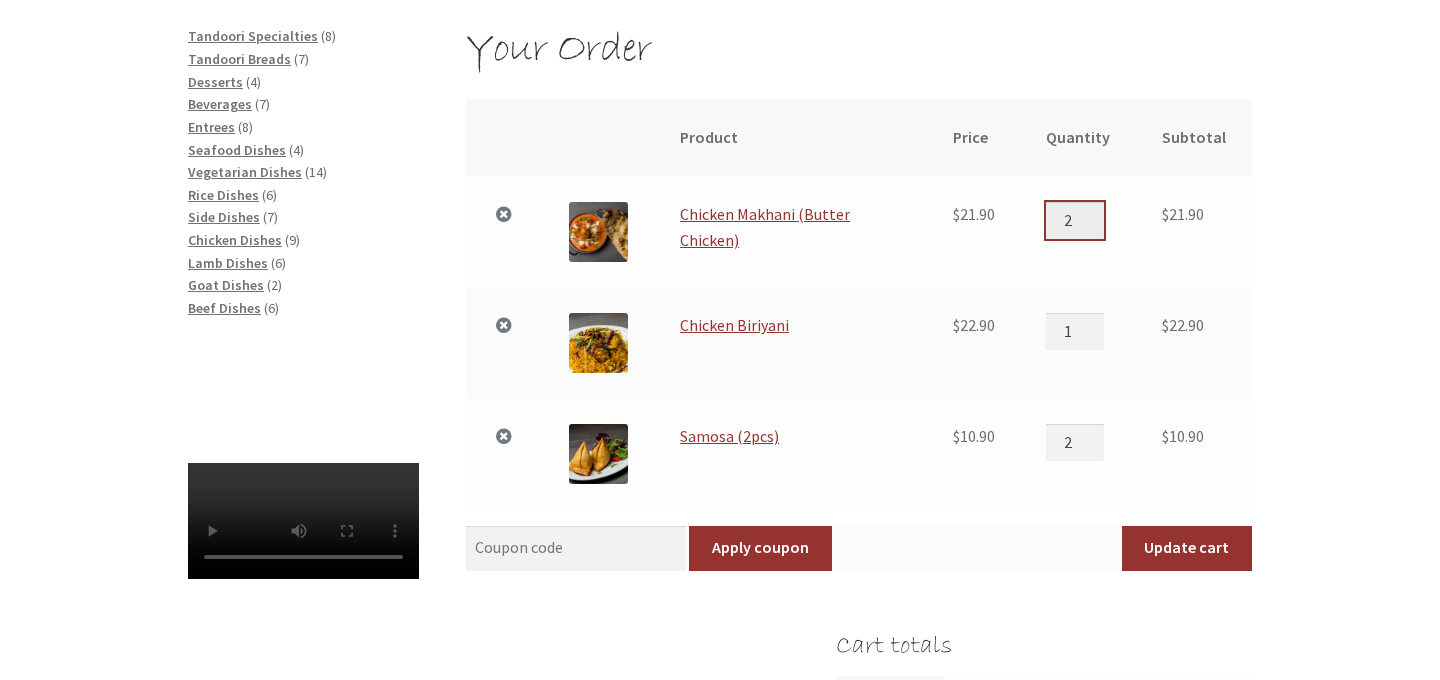 click on "2" at bounding box center [1075, 220] 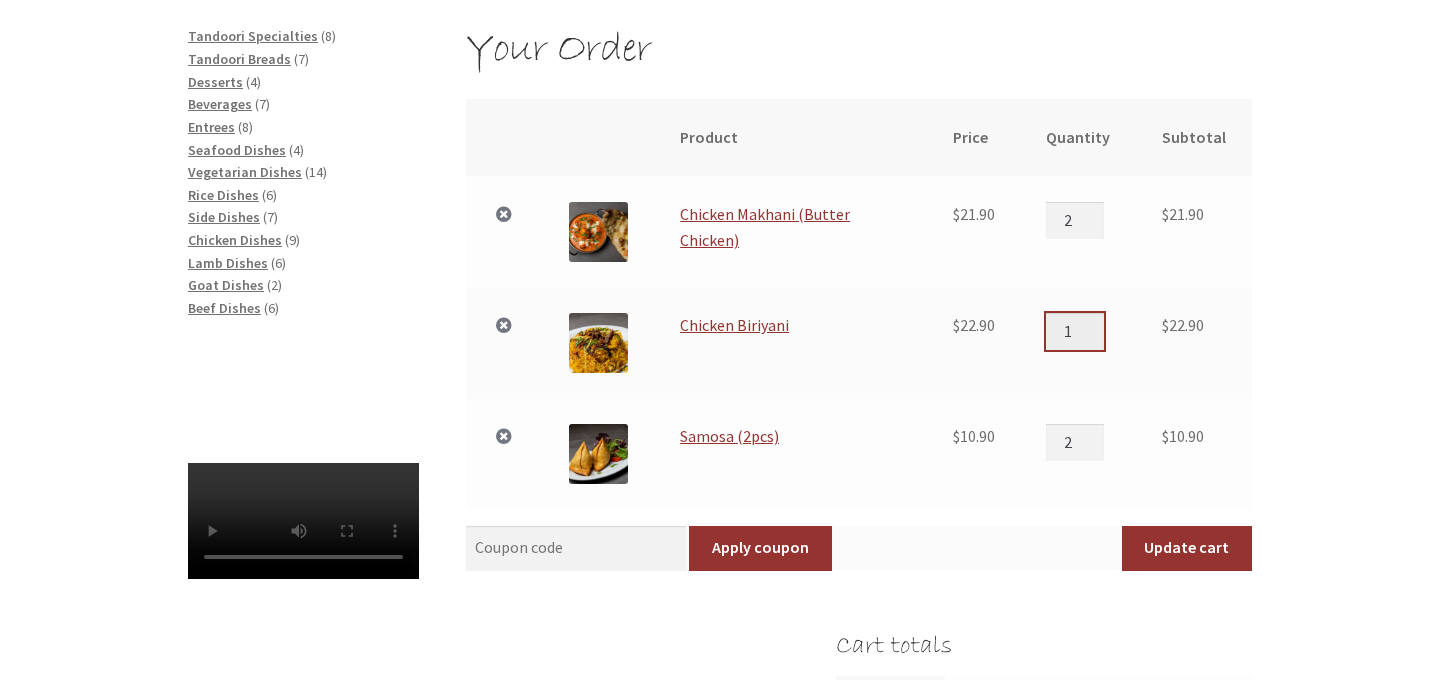 type on "2" 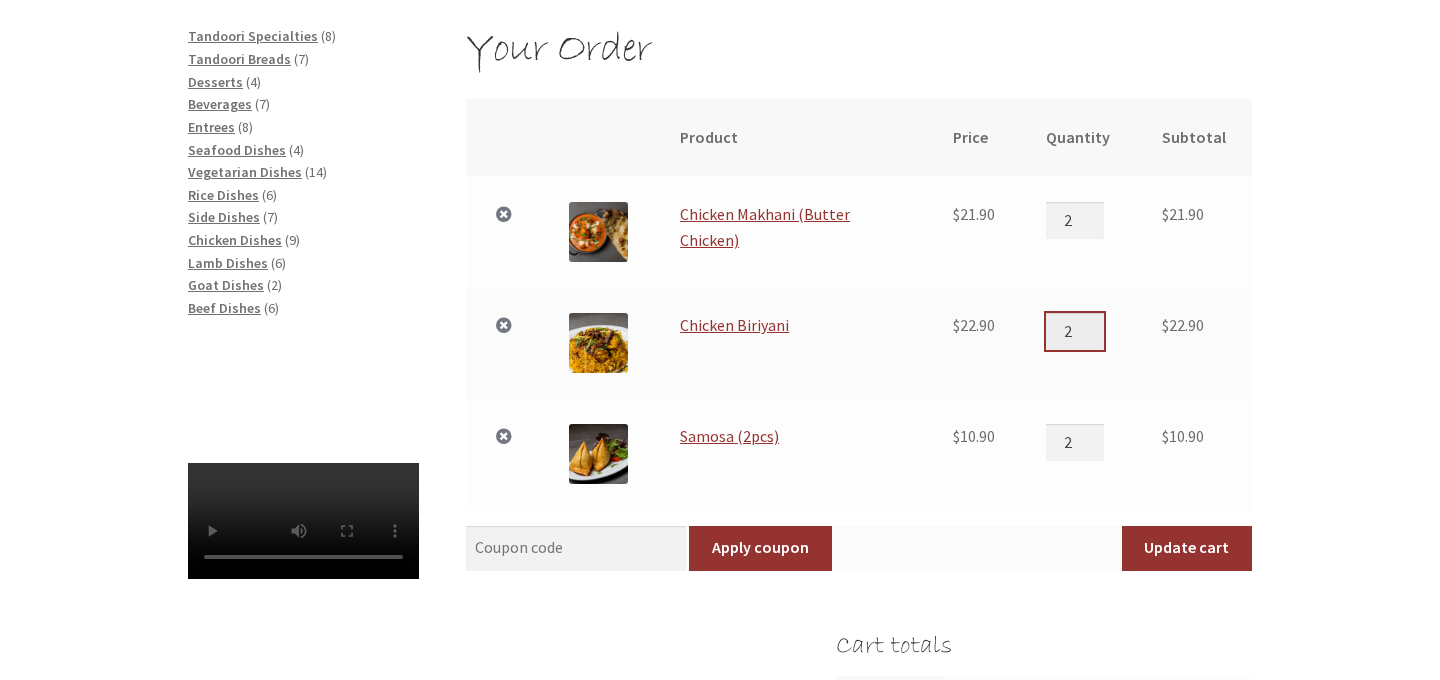 click on "2" at bounding box center (1075, 331) 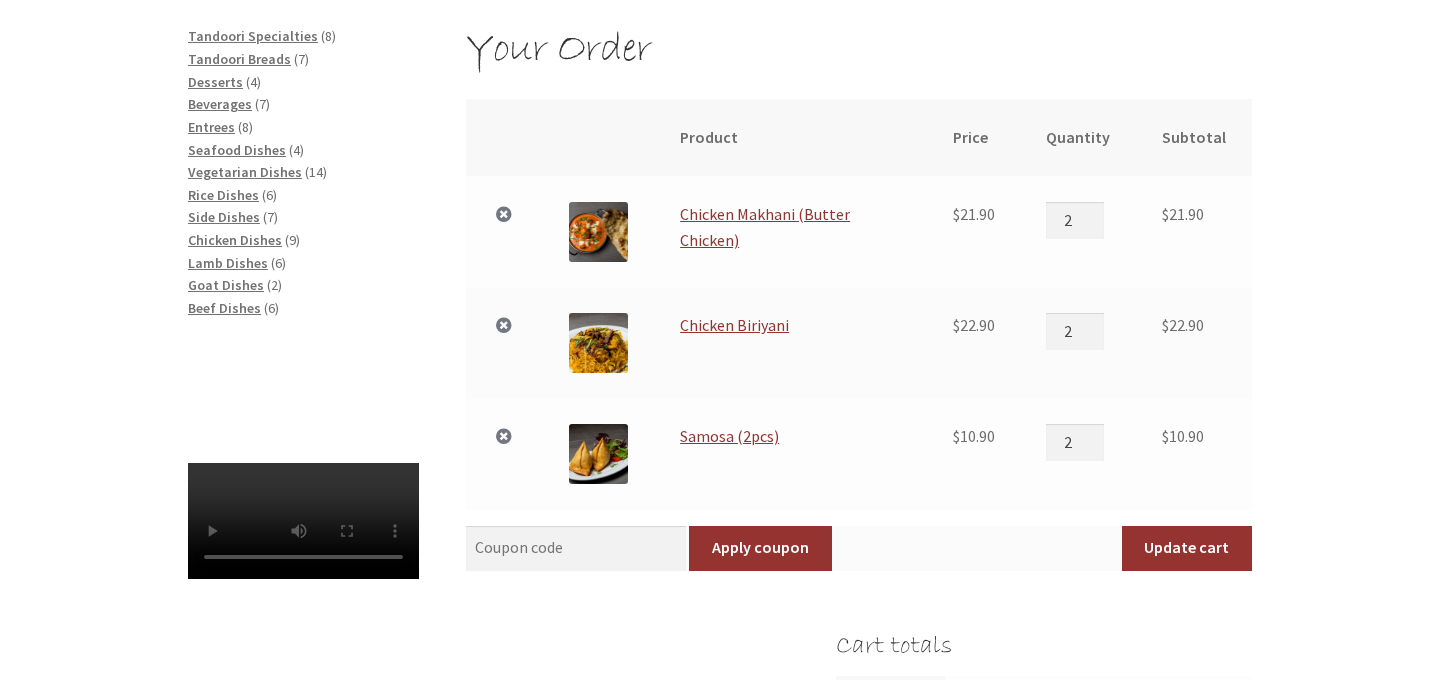 click on "Your Order
Remove item
Thumbnail image
Product
Price
Quantity
Subtotal
×
Chicken Makhani (Butter Chicken)
$ 21.90
Chicken Makhani (Butter Chicken) quantity
2
$ 21.90
×
Chicken Biriyani
$ 22.90
Chicken Biriyani quantity
2
$ 22.90
×
Samosa (2pcs)
$ 10.90
Samosa (2pcs) quantity
2
$ 10.90
Coupon:     Apply coupon
$" at bounding box center [720, 597] 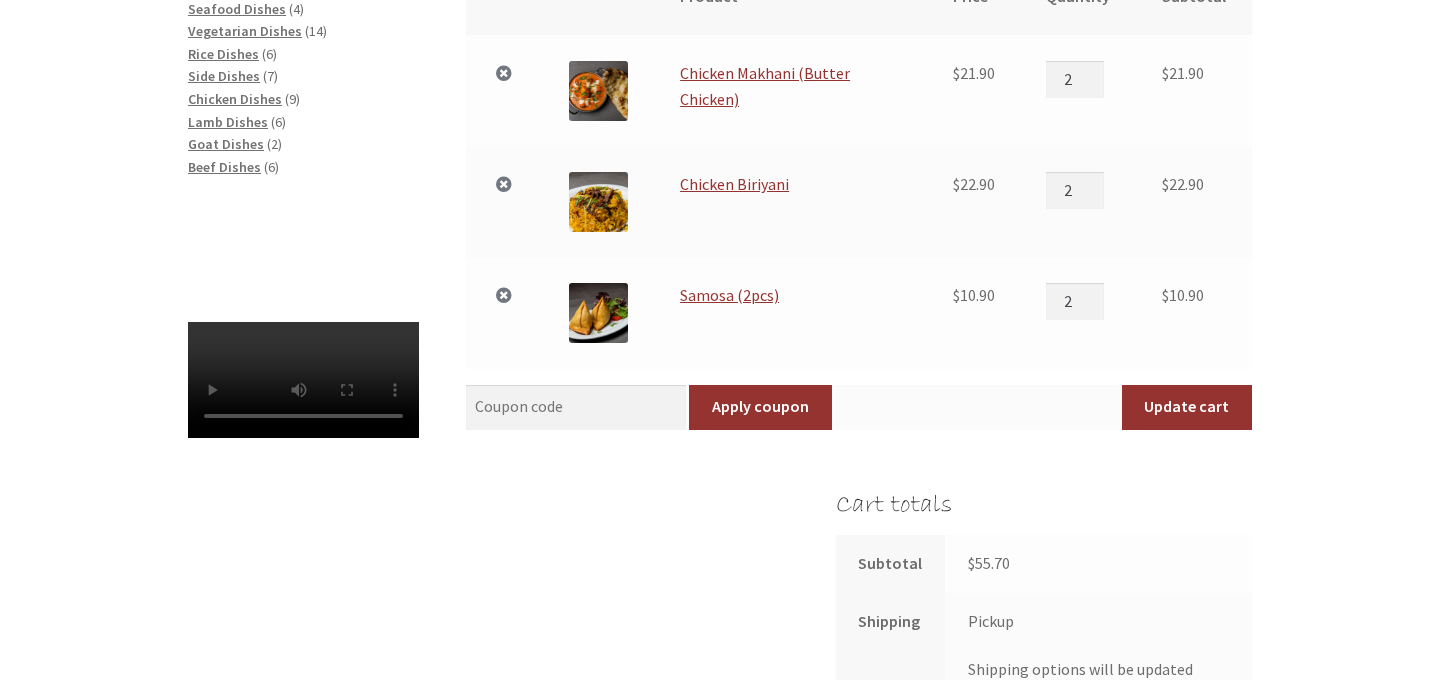 scroll, scrollTop: 470, scrollLeft: 0, axis: vertical 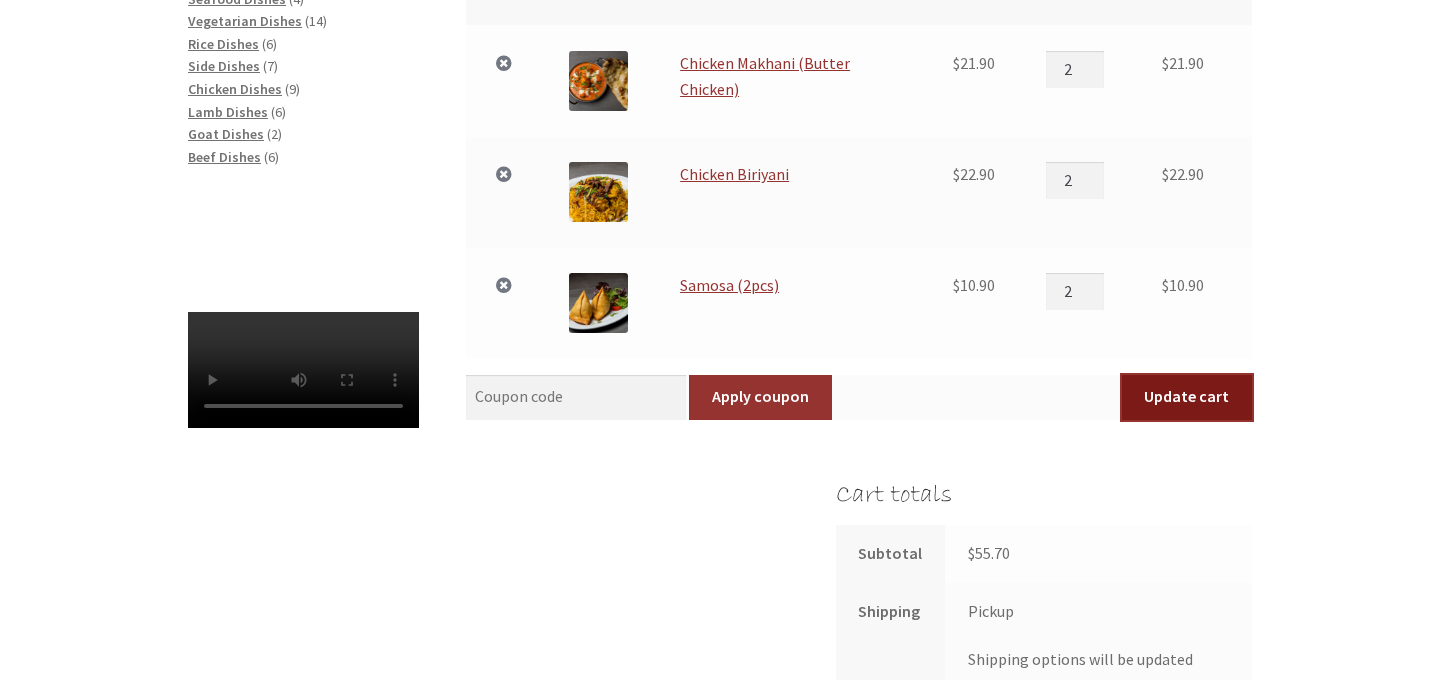 click on "Update cart" at bounding box center (1187, 398) 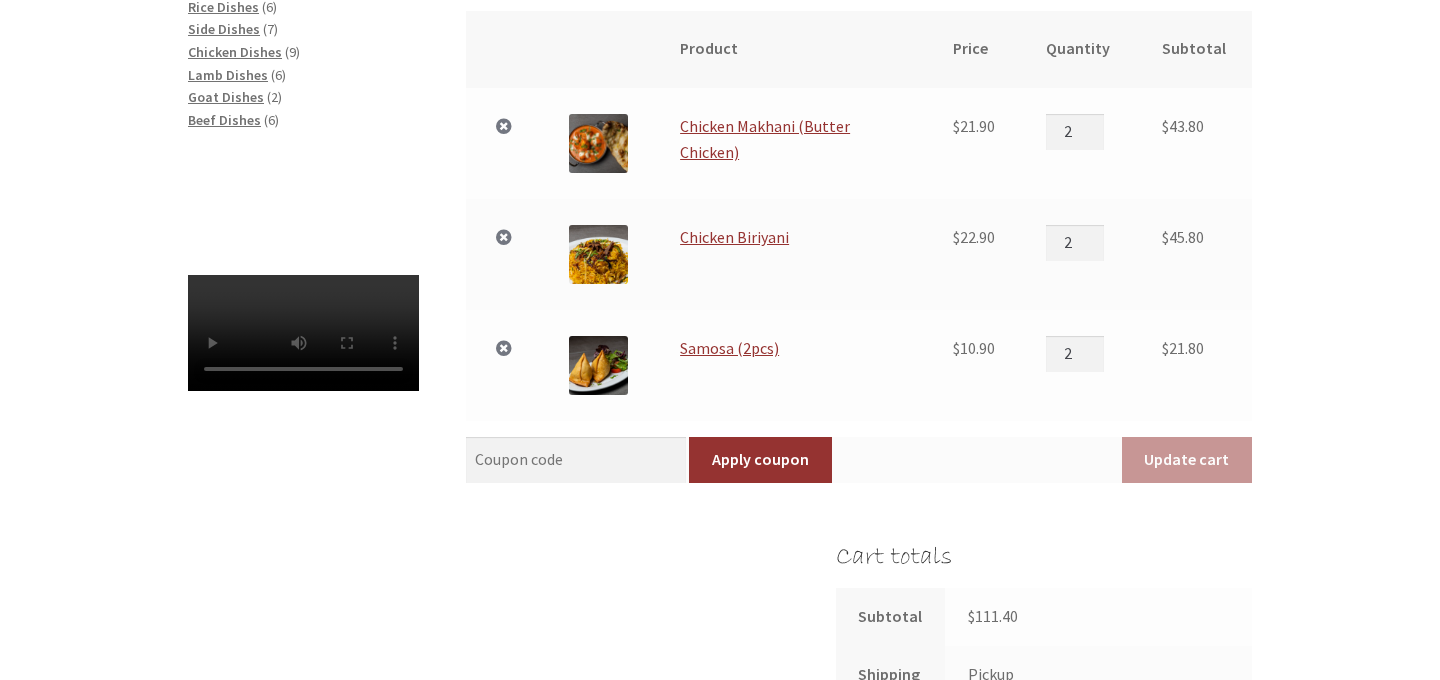 scroll, scrollTop: 514, scrollLeft: 0, axis: vertical 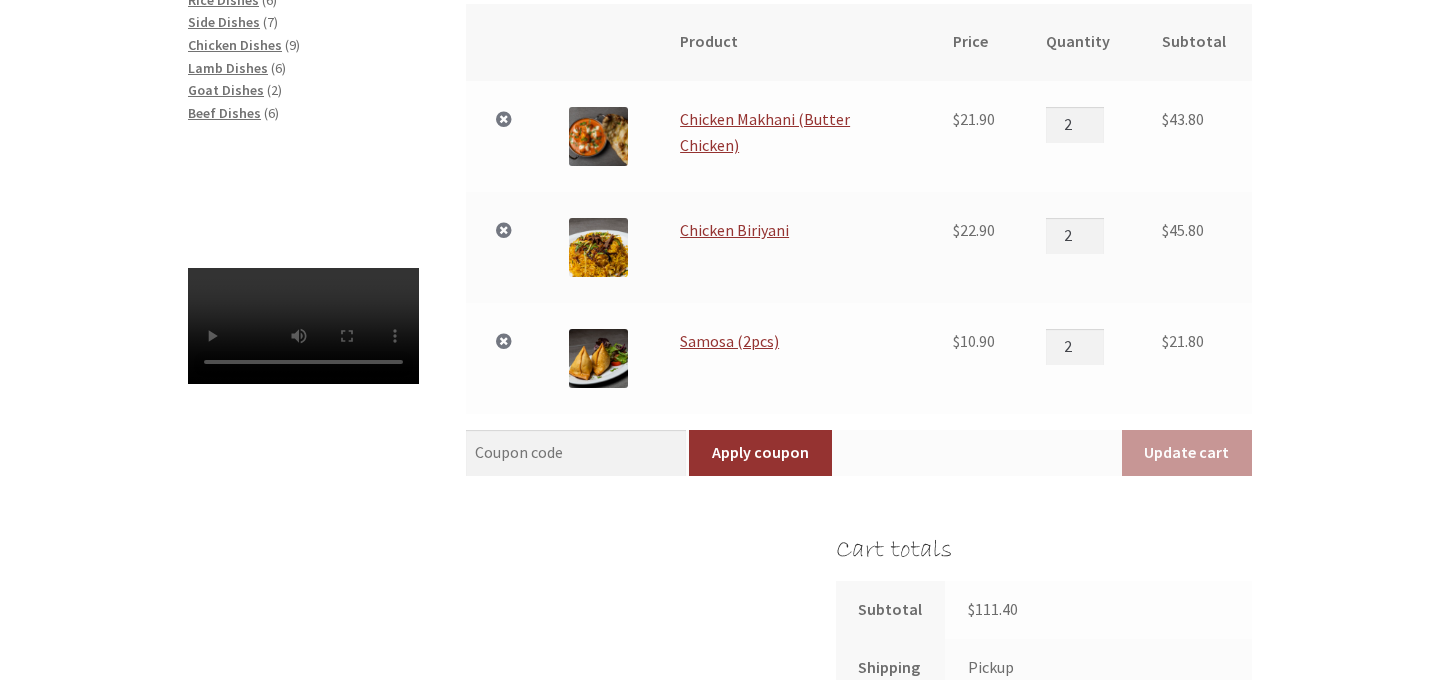 click on "Your Order
Cart updated.
Remove item
Thumbnail image
Product
Price
Quantity
Subtotal
×
Chicken Makhani (Butter Chicken)
$ 21.90
Chicken Makhani (Butter Chicken) quantity
2
$ 43.80
×
Chicken Biriyani
$ 22.90
Chicken Biriyani quantity
2
$ 45.80
×
Samosa (2pcs)
$ 10.90
Samosa (2pcs) quantity
2
$ 21.80
Coupon:     Apply coupon" at bounding box center (720, 452) 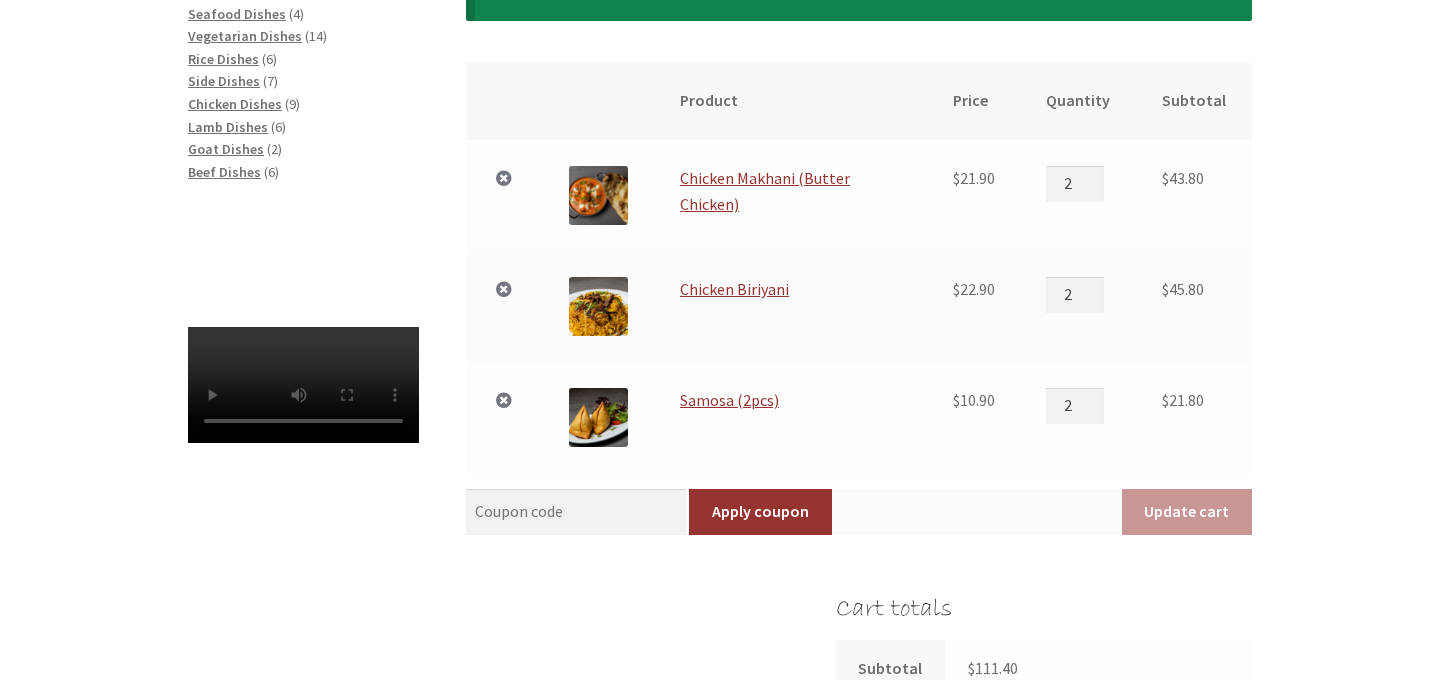 scroll, scrollTop: 451, scrollLeft: 0, axis: vertical 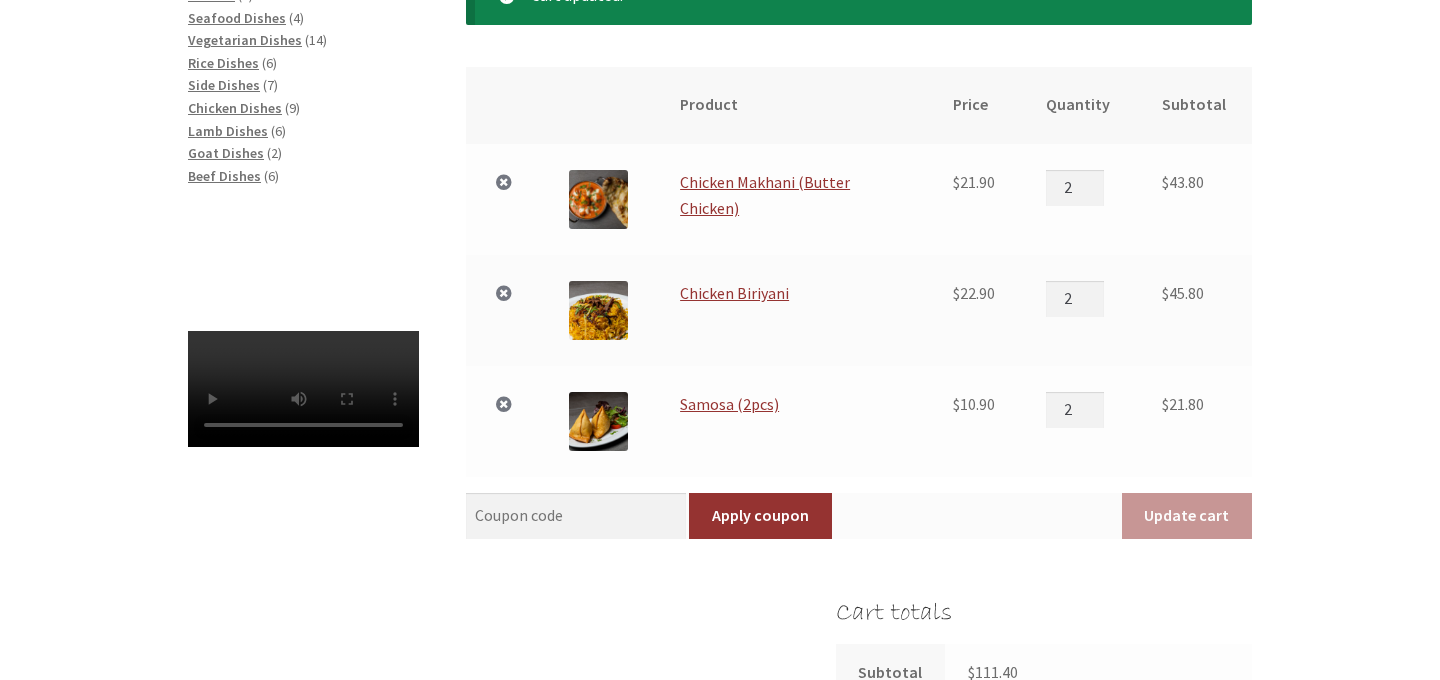 click on "Your Order
Cart updated.
Remove item
Thumbnail image
Product
Price
Quantity
Subtotal
×
Chicken Makhani (Butter Chicken)
$ 21.90
Chicken Makhani (Butter Chicken) quantity
2
$ 43.80
×
Chicken Biriyani
$ 22.90
Chicken Biriyani quantity
2
$ 45.80
×
Samosa (2pcs)
$ 10.90
Samosa (2pcs) quantity
2
$ 21.80
Coupon:     Apply coupon" at bounding box center (720, 515) 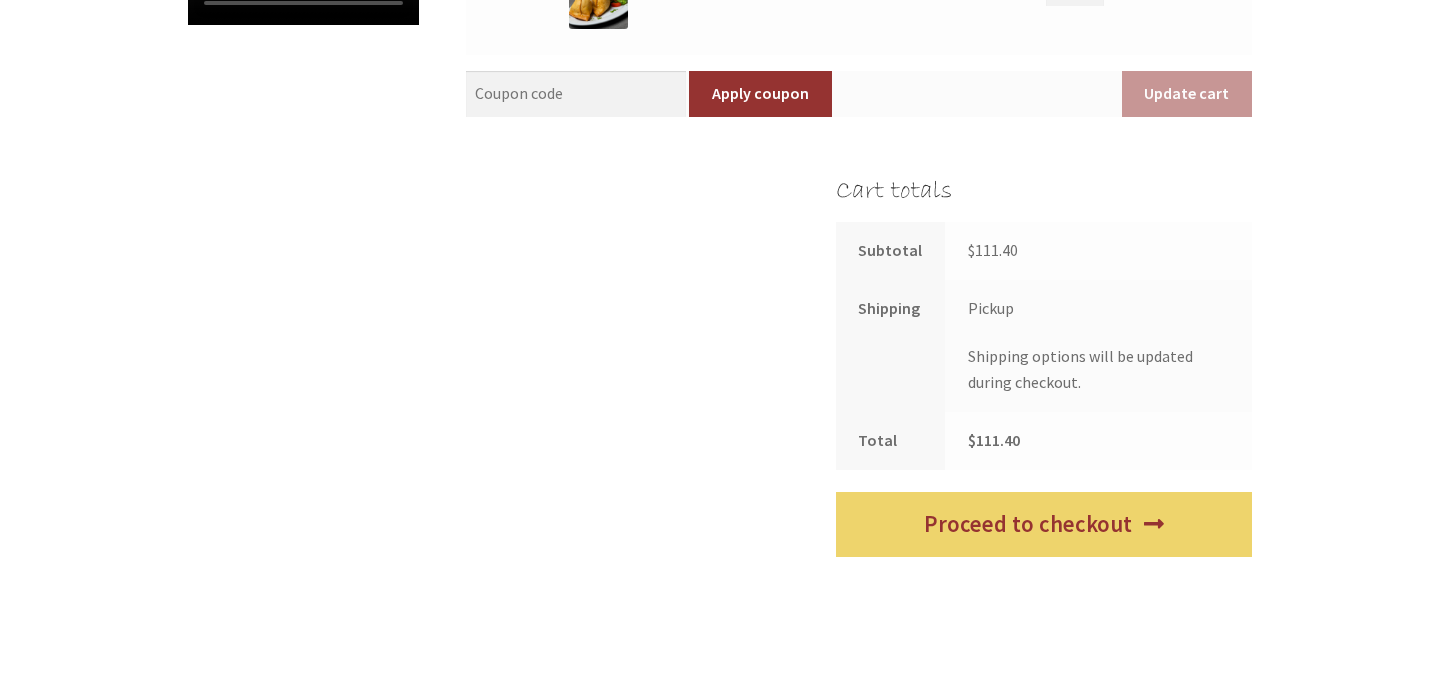 scroll, scrollTop: 880, scrollLeft: 0, axis: vertical 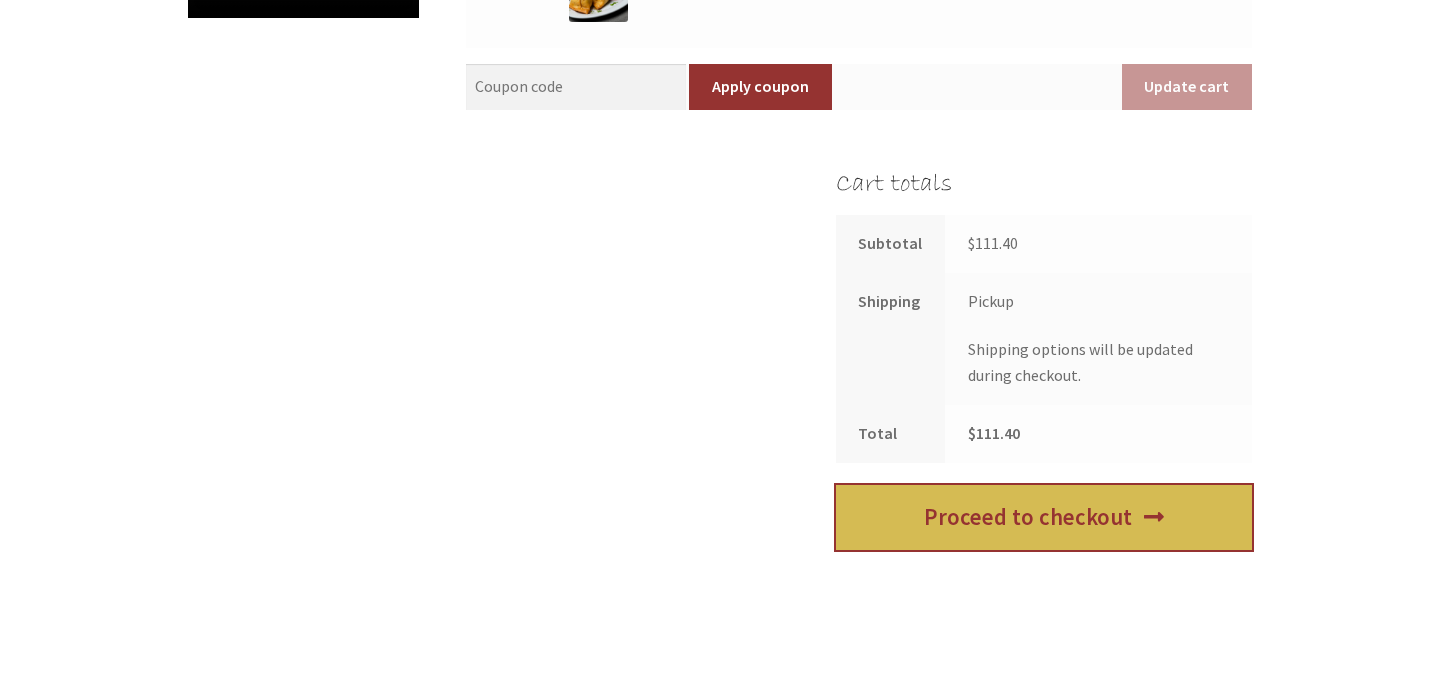 click on "Proceed to checkout" at bounding box center [1044, 517] 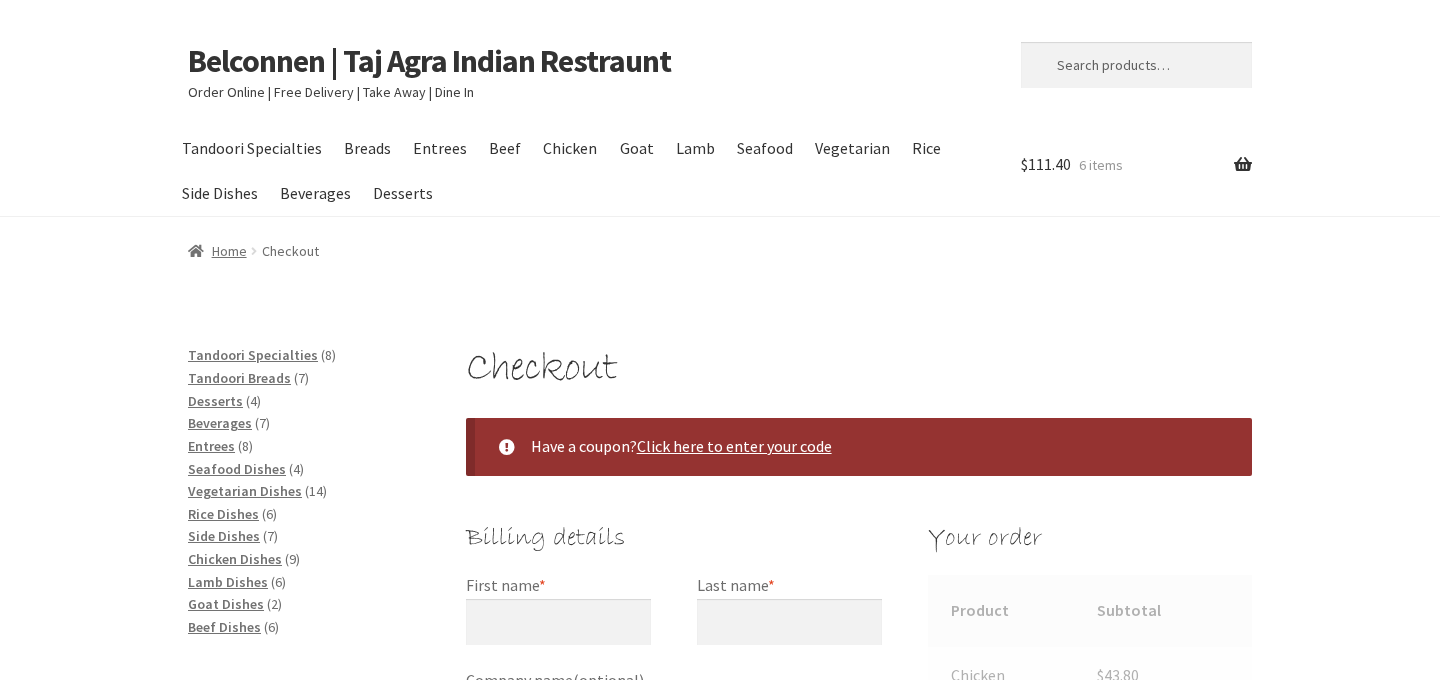 scroll, scrollTop: 0, scrollLeft: 0, axis: both 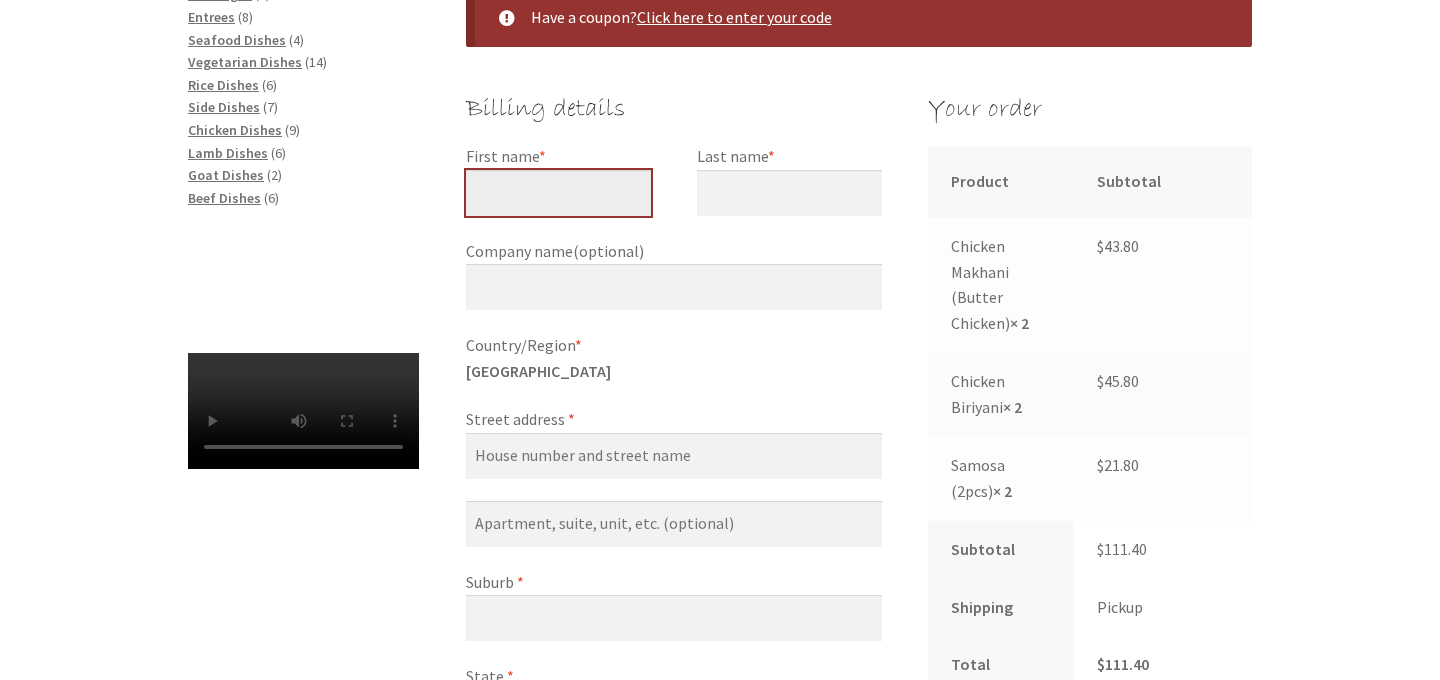 click on "First name  *" at bounding box center [558, 193] 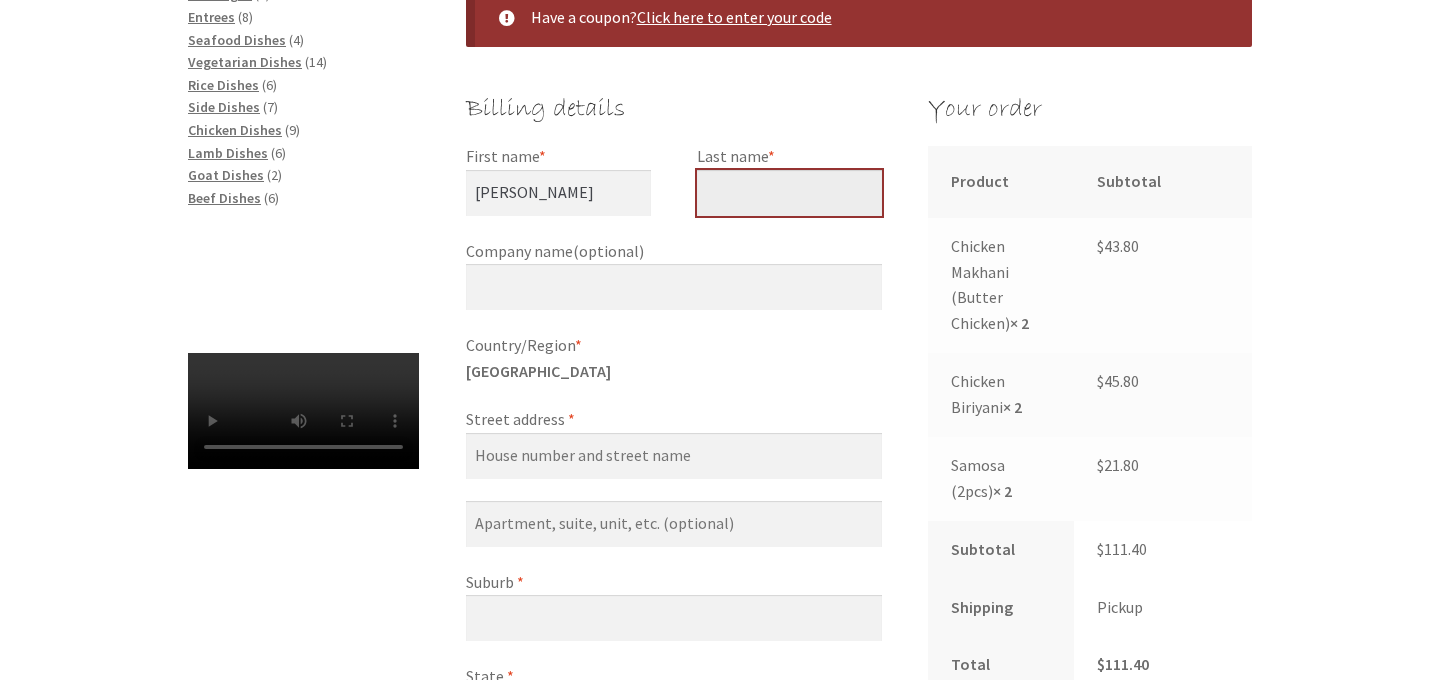 type on "Knight" 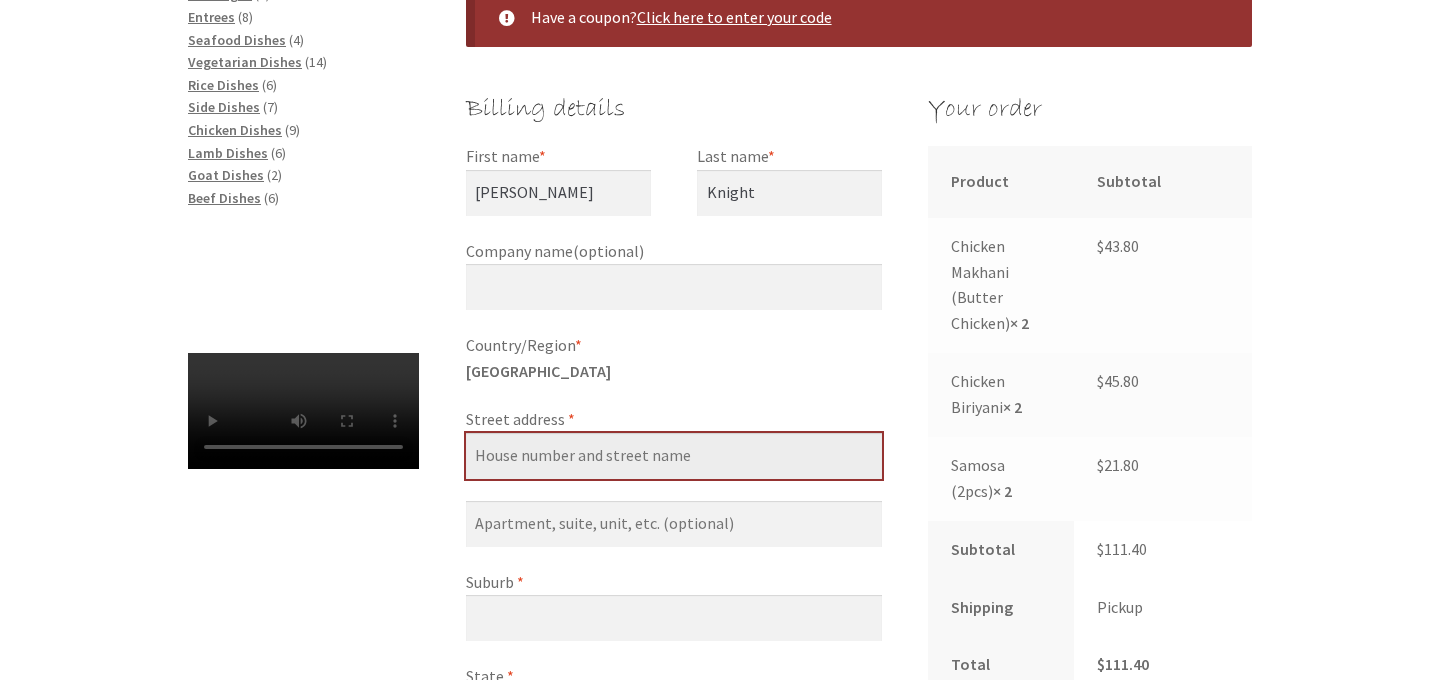 type on "[STREET_ADDRESS][PERSON_NAME]" 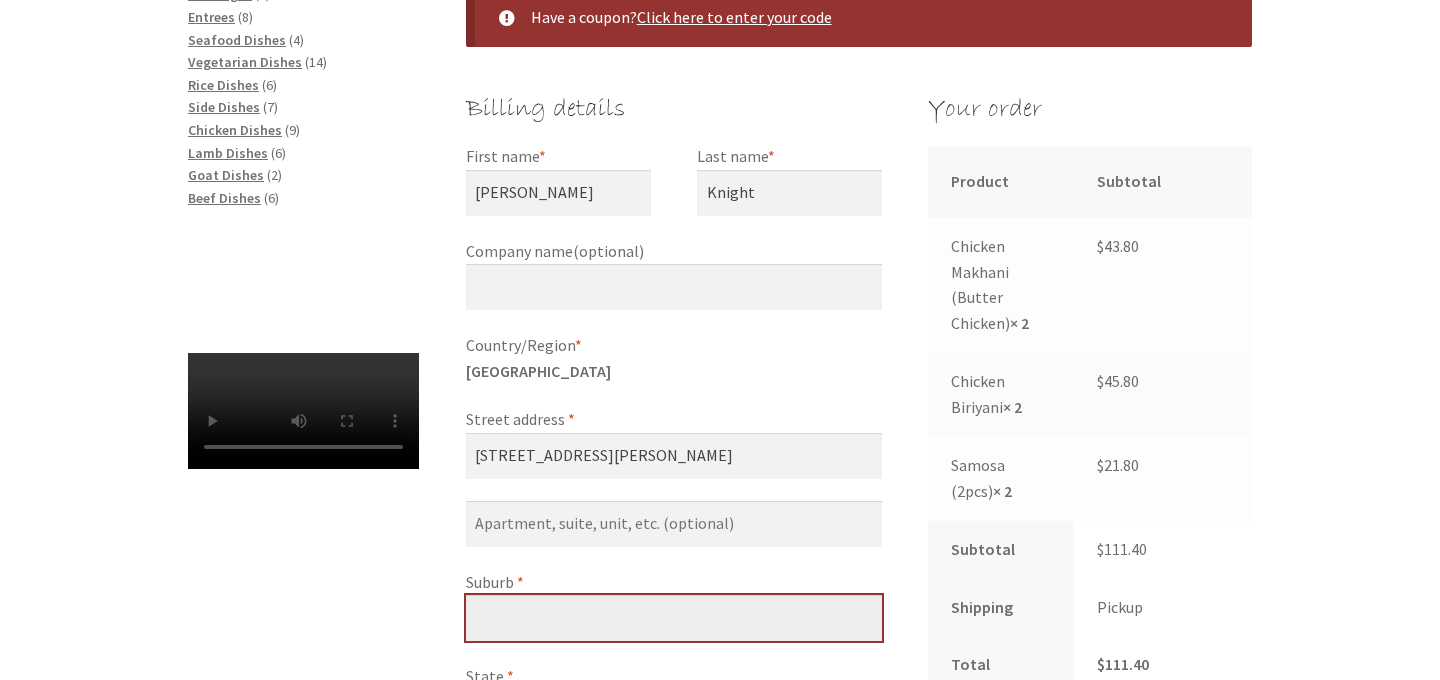 type on "[PERSON_NAME]" 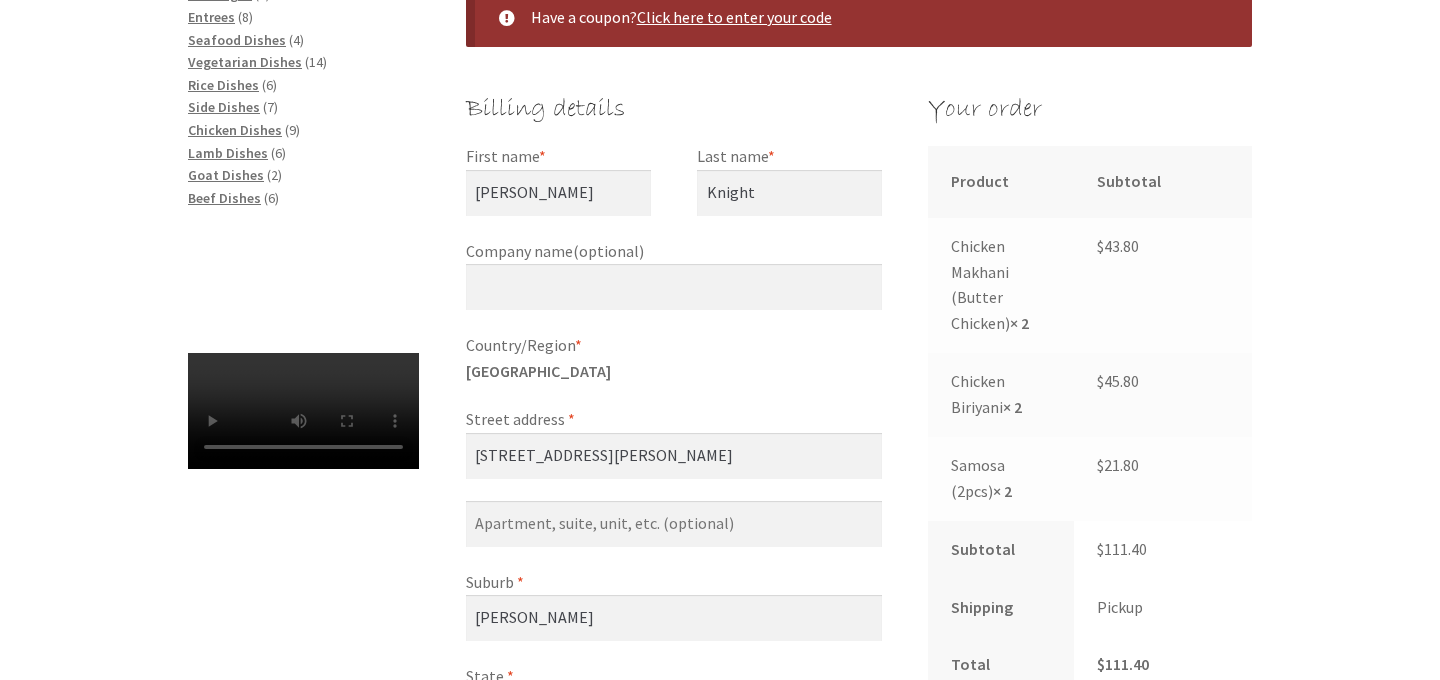 select on "ACT" 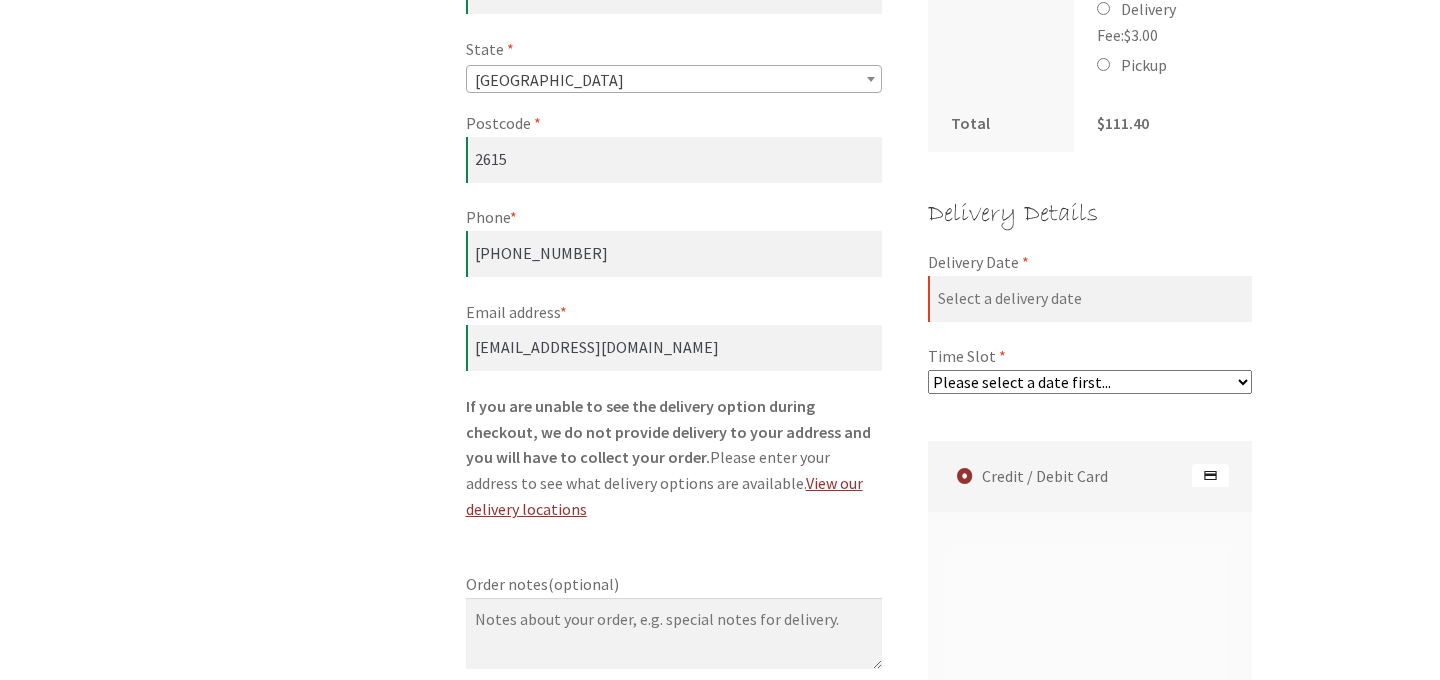 scroll, scrollTop: 1060, scrollLeft: 0, axis: vertical 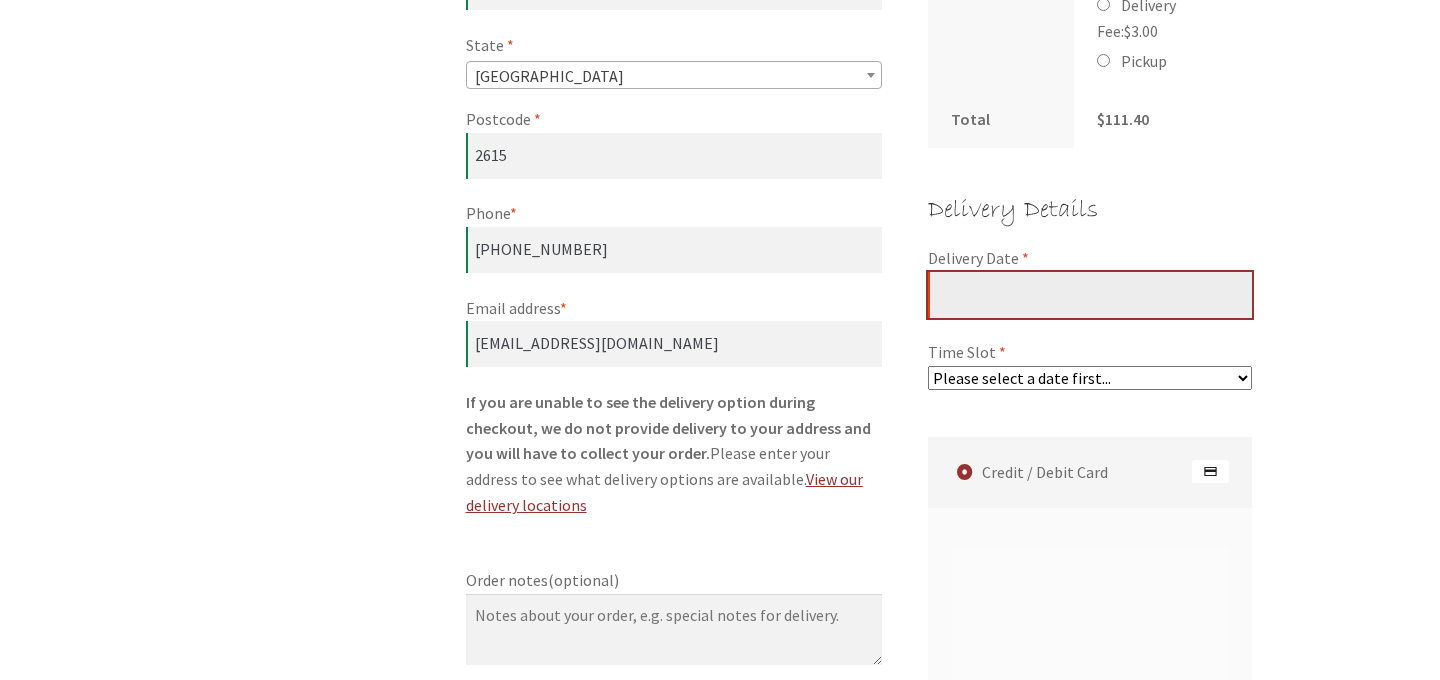 click on "Delivery Date   *" at bounding box center [1090, 295] 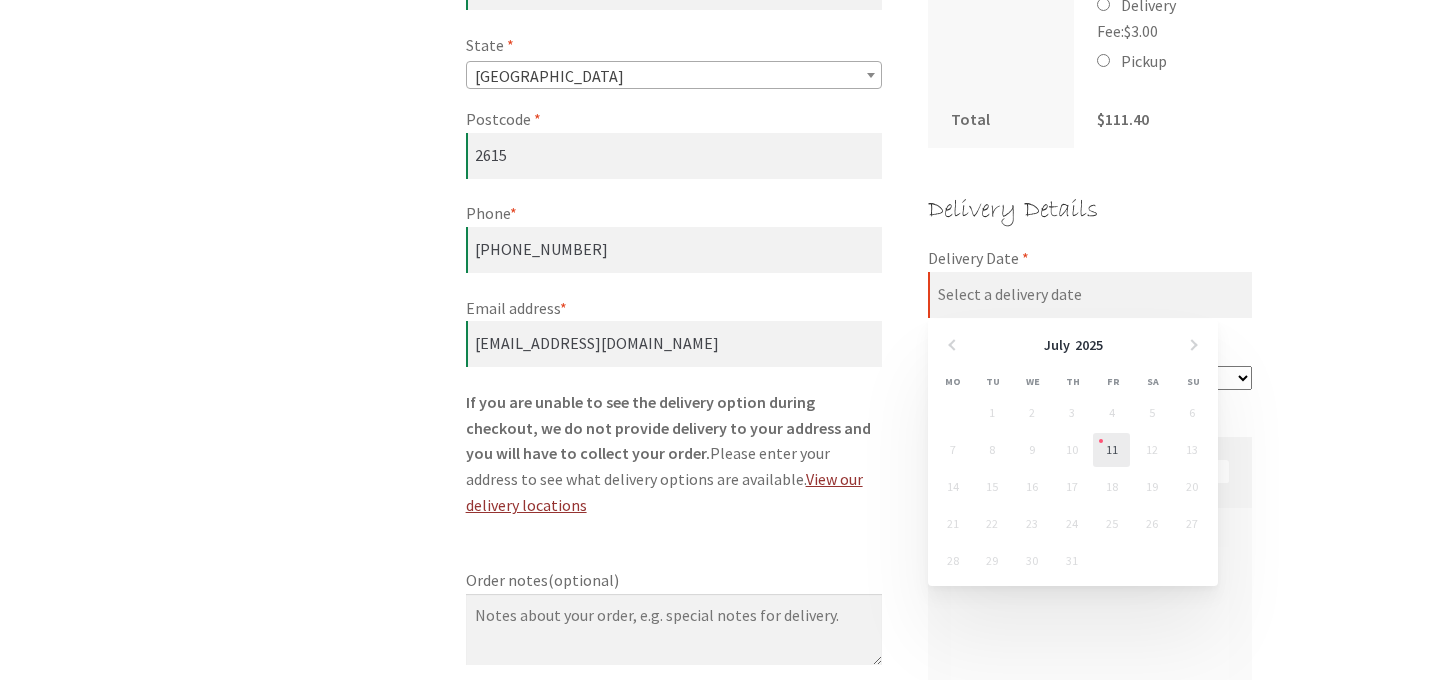 click on "11" at bounding box center (1111, 450) 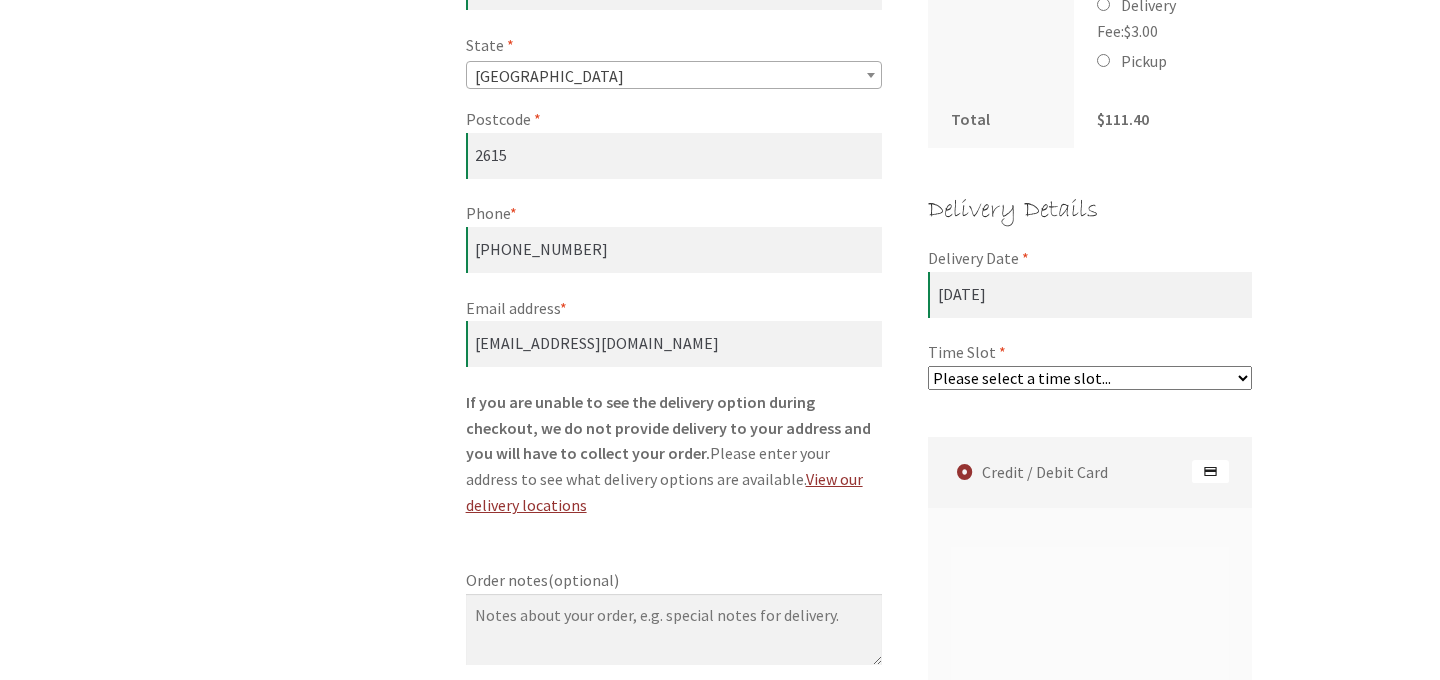 click on "Please select a time slot...
05:55 PM - 06:25 PM 06:25 PM - 06:55 PM 06:55 PM - 07:25 PM 07:25 PM - 07:55 PM 07:55 PM - 08:25 PM 08:25 PM - 08:55 PM 08:55 PM - 09:25 PM" at bounding box center (1090, 378) 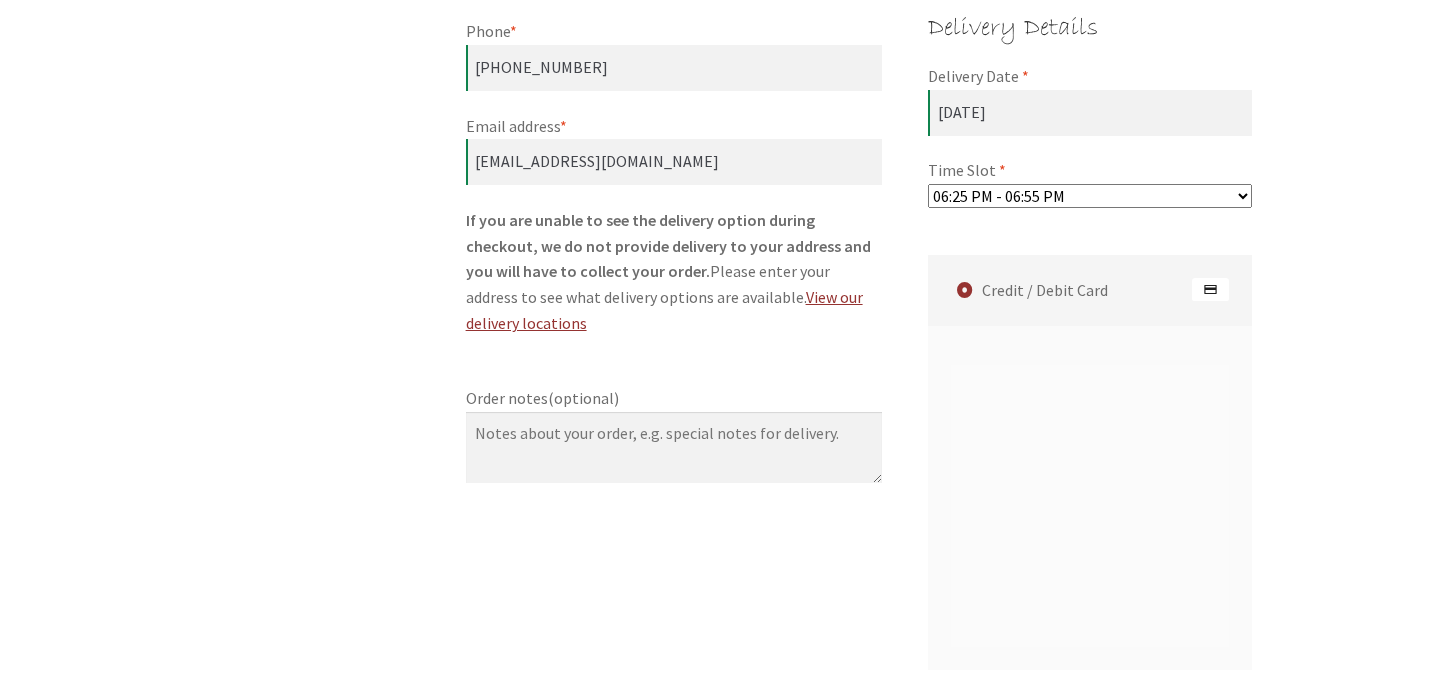 scroll, scrollTop: 1241, scrollLeft: 0, axis: vertical 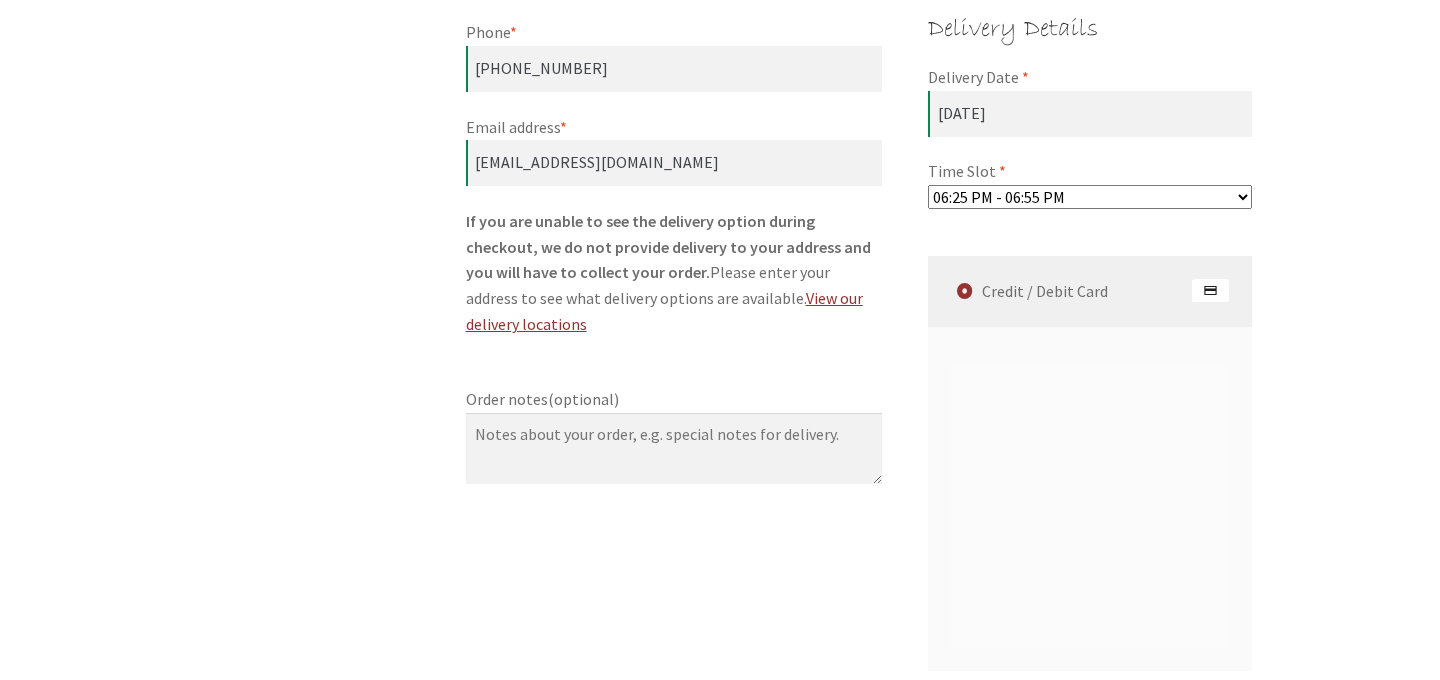 click at bounding box center (1210, 291) 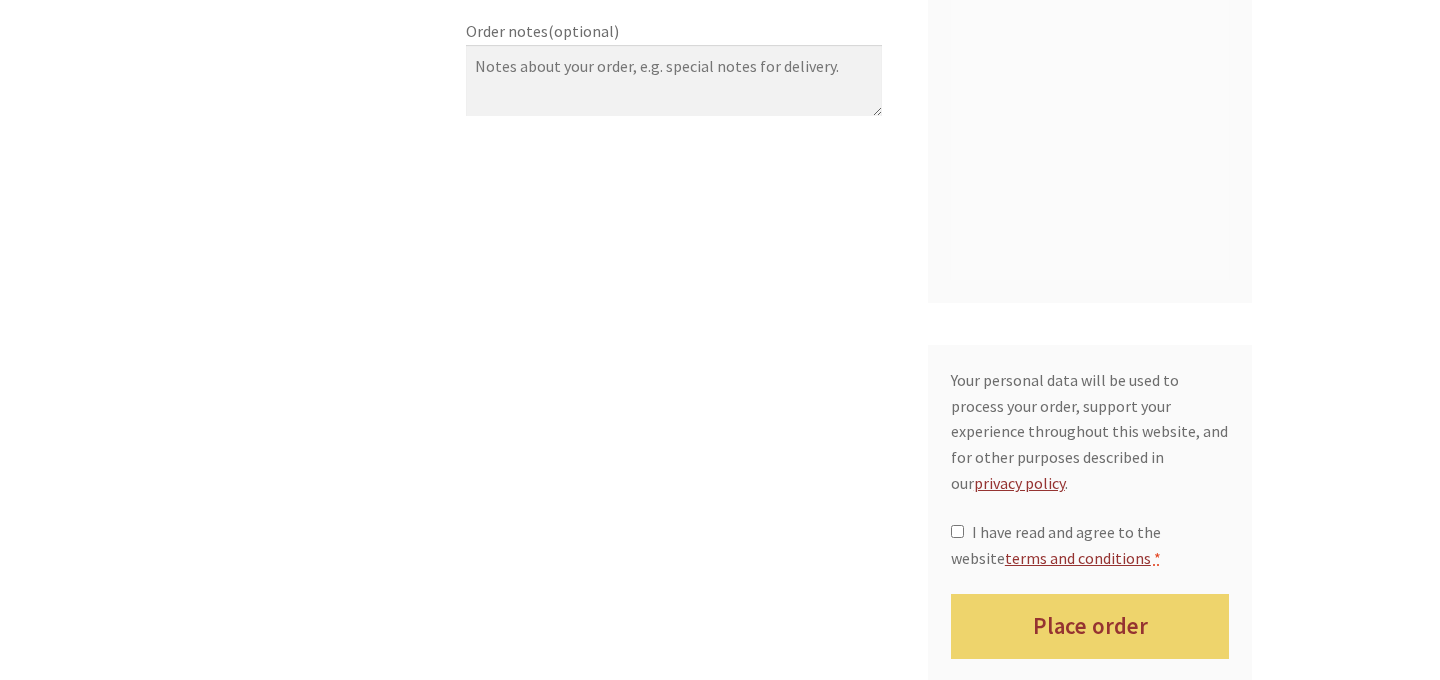 scroll, scrollTop: 1626, scrollLeft: 0, axis: vertical 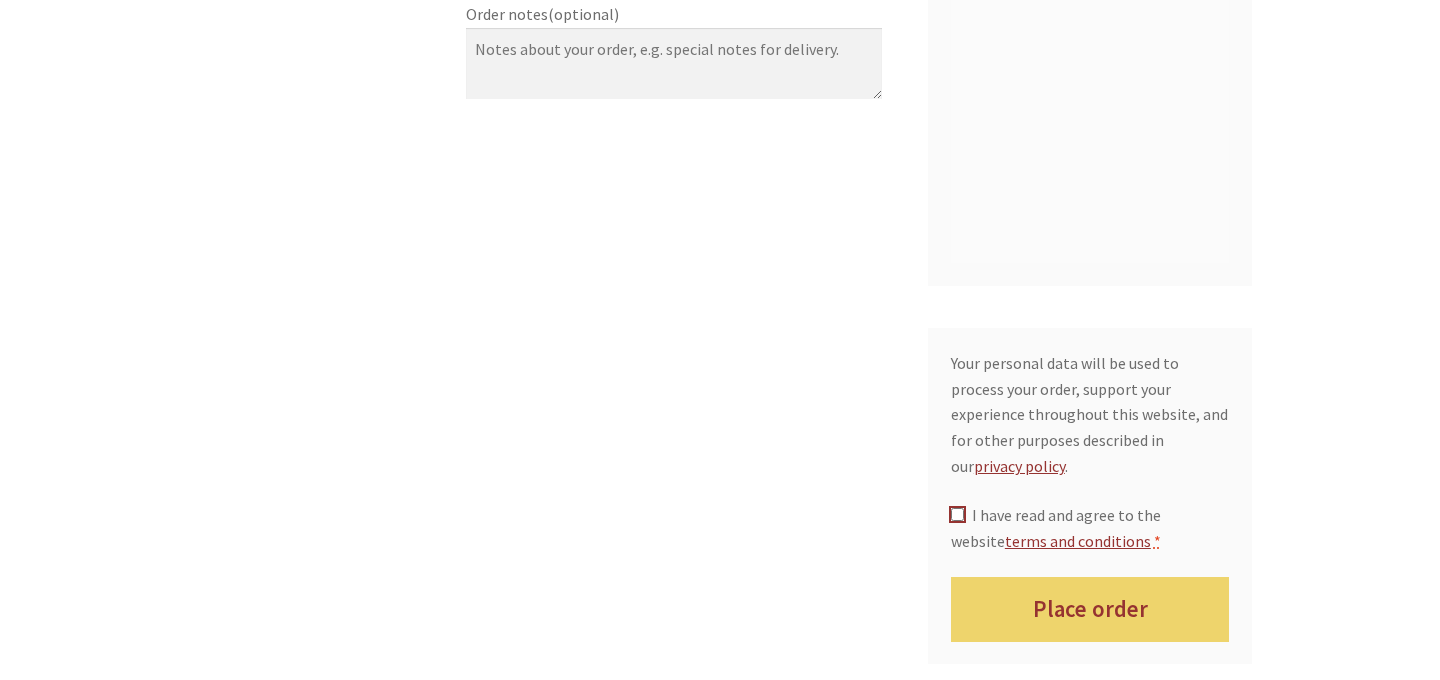 click on "I have read and agree to the website  terms and conditions   *" at bounding box center (957, 514) 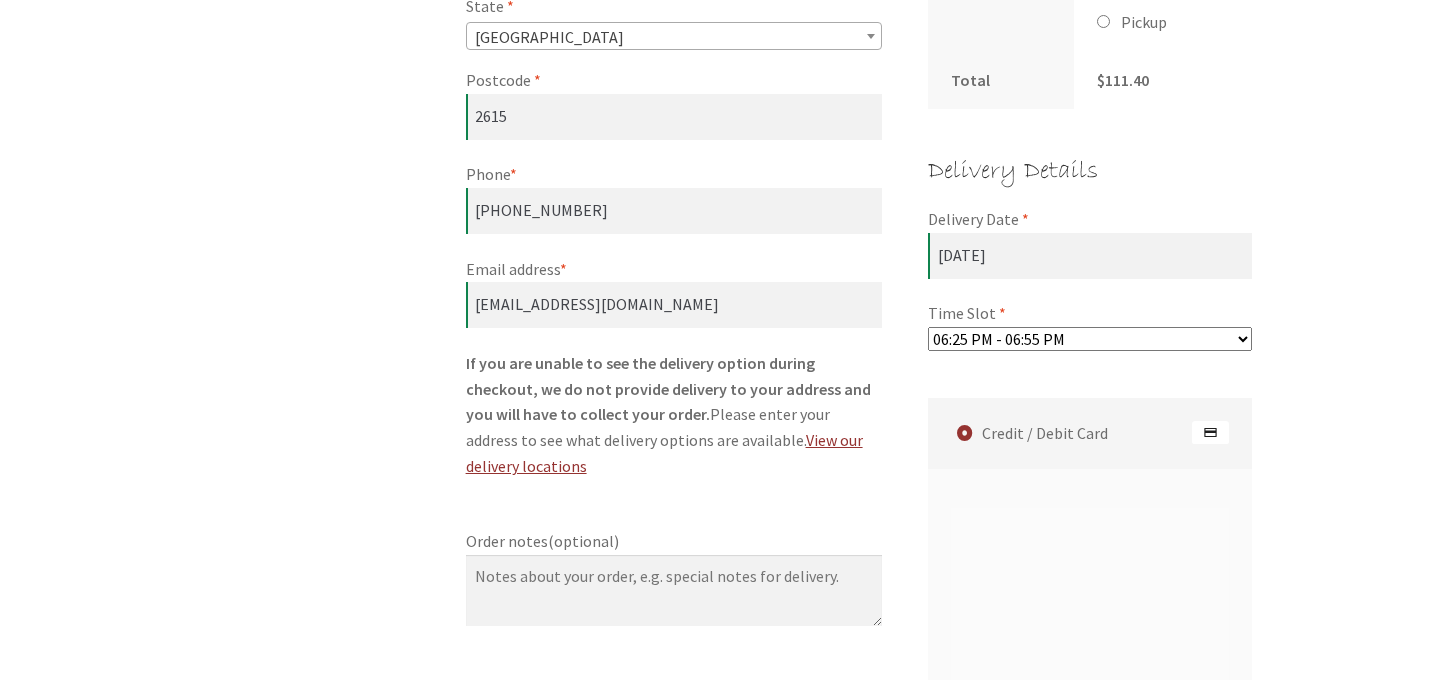 scroll, scrollTop: 1098, scrollLeft: 0, axis: vertical 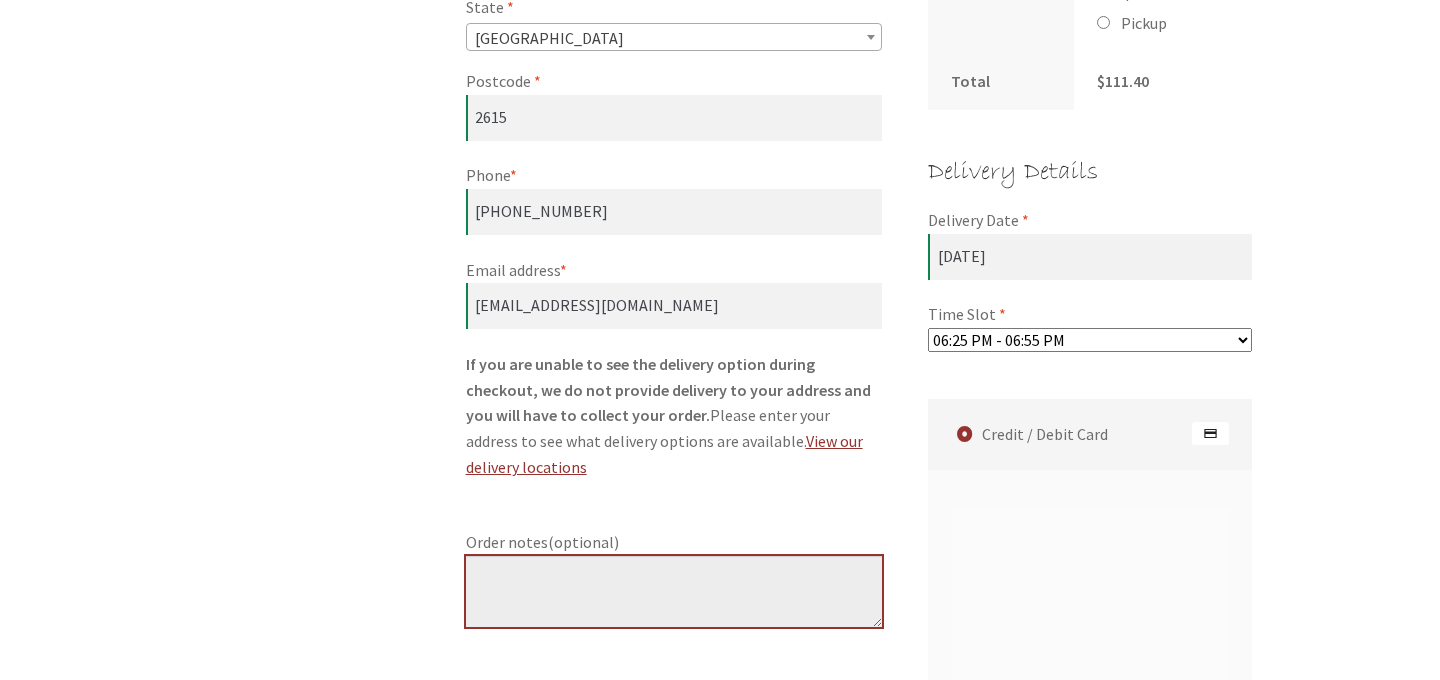 click on "Order notes  (optional)" at bounding box center [674, 592] 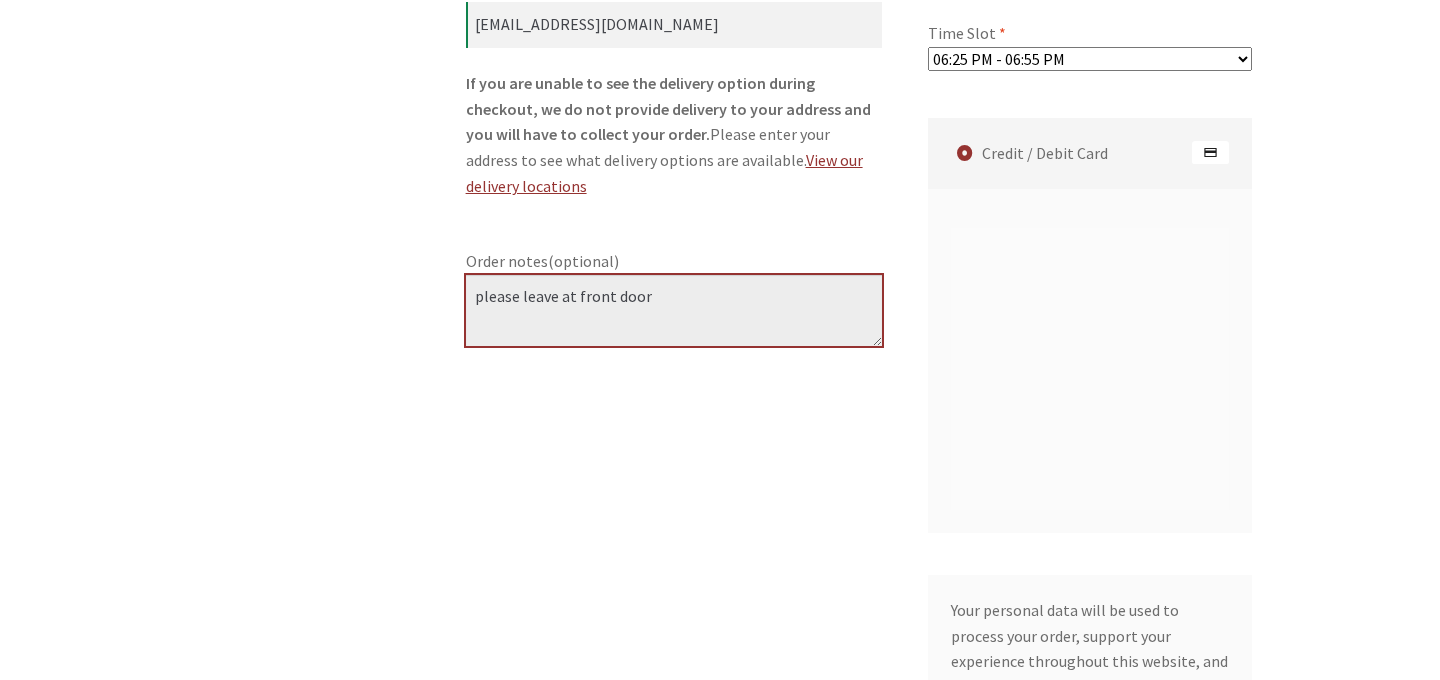scroll, scrollTop: 1495, scrollLeft: 0, axis: vertical 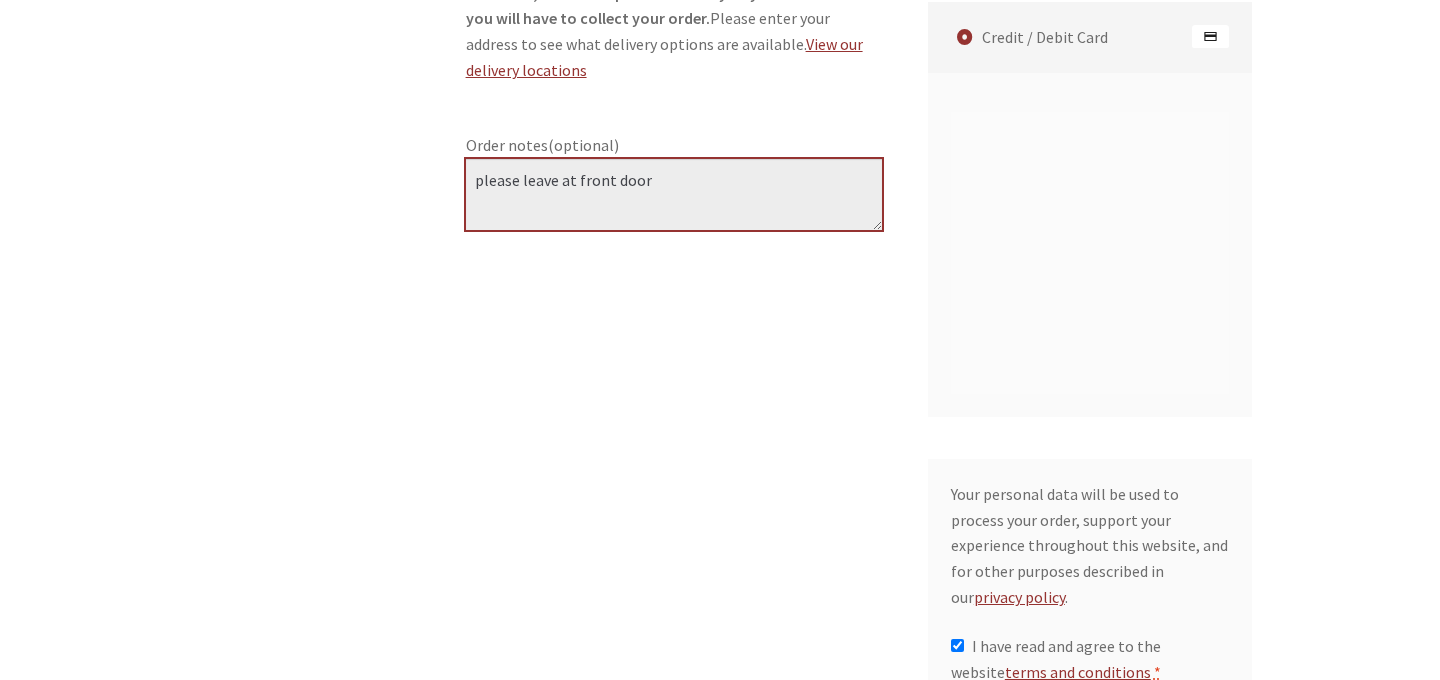 type on "please leave at front door" 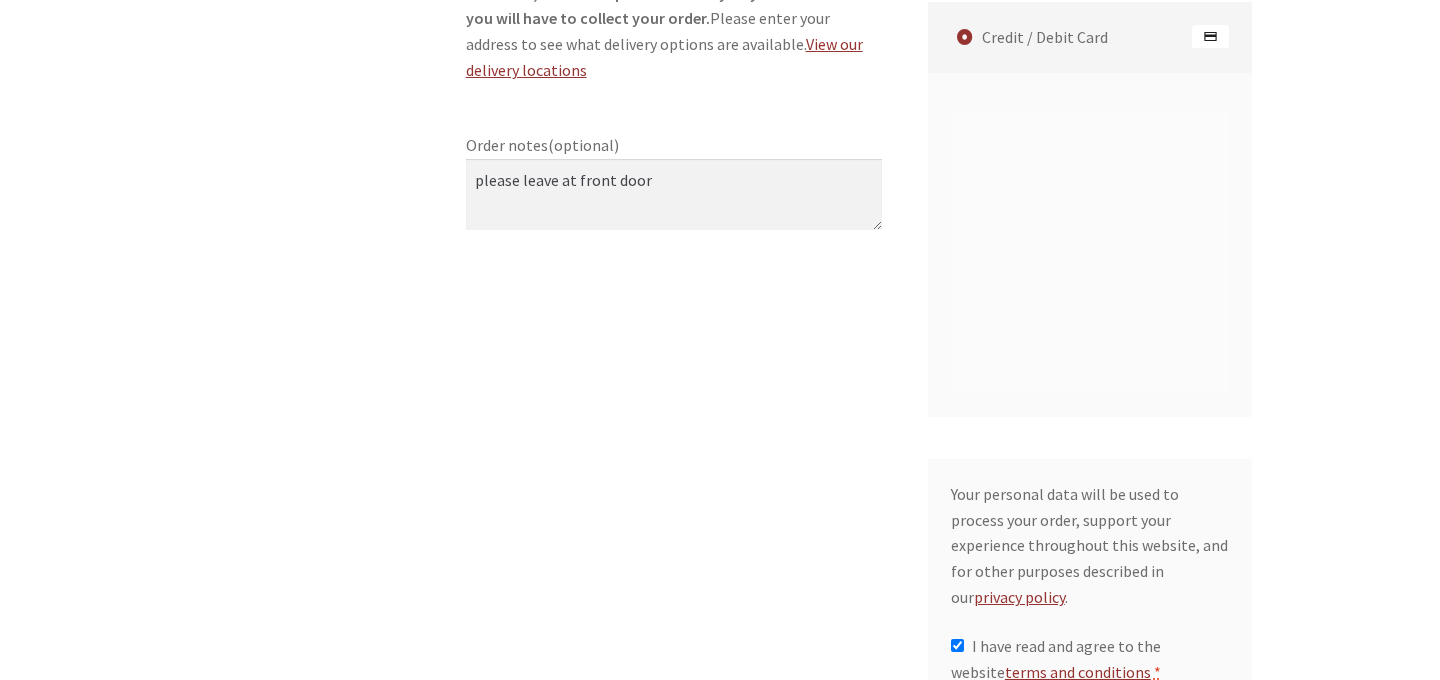 click on "Billing details
First name  * [PERSON_NAME] Last name  * [PERSON_NAME] Company name  (optional) Country/Region  * [GEOGRAPHIC_DATA] address   * [STREET_ADDRESS][PERSON_NAME]   (optional) Suburb   * [PERSON_NAME] State   * Select an option… [GEOGRAPHIC_DATA] [GEOGRAPHIC_DATA] [GEOGRAPHIC_DATA] [GEOGRAPHIC_DATA] [GEOGRAPHIC_DATA] [GEOGRAPHIC_DATA] [GEOGRAPHIC_DATA] [GEOGRAPHIC_DATA] [GEOGRAPHIC_DATA] Postcode   * 2615 Phone  * [PHONE_NUMBER] Email address  * [EMAIL_ADDRESS][DOMAIN_NAME]
If you are unable to see the delivery option during checkout, we do not provide delivery to your address and you will have to collect your order.  Please enter your address to see what delivery options are available.  View our delivery locations
Deliver to a different address?
First name  * Last name  * Company name  (optional) Country/Region  * [GEOGRAPHIC_DATA] address   * Flat, suite, unit, etc.   (optional) Suburb   * State *" at bounding box center [859, -91] 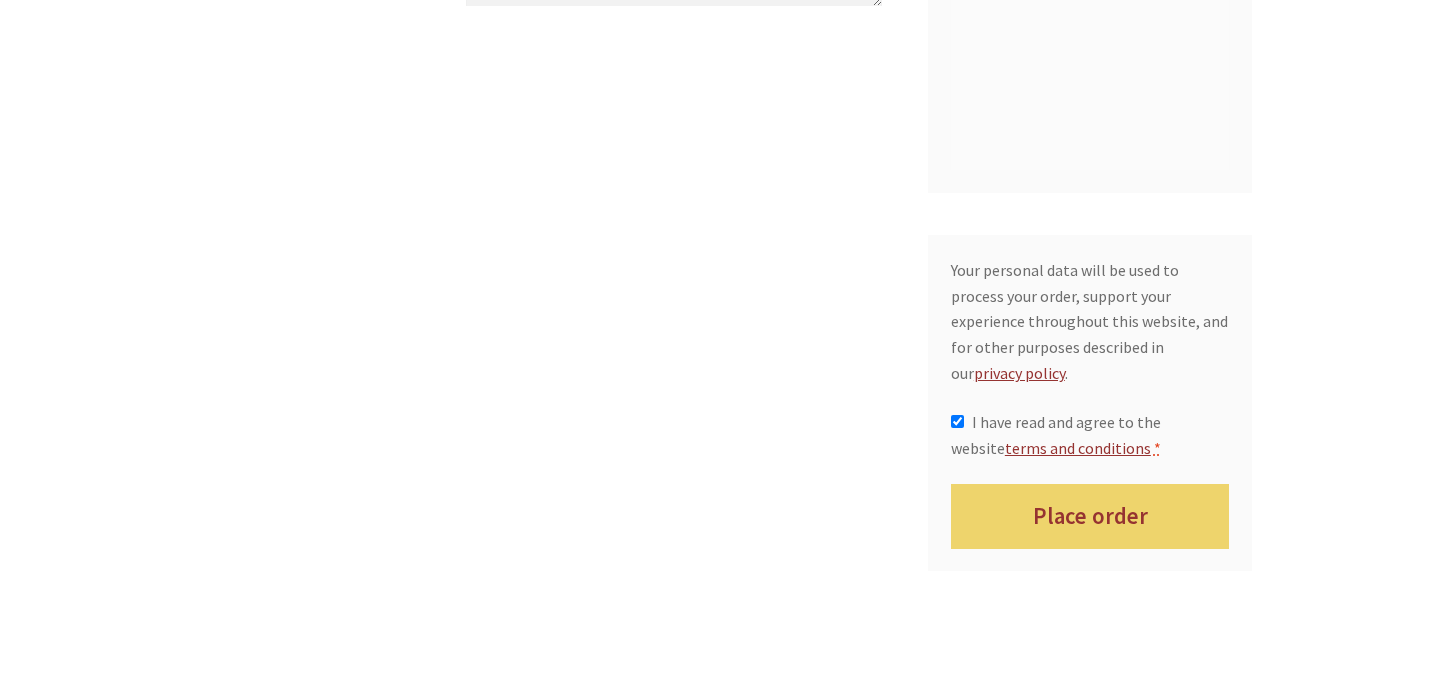 scroll, scrollTop: 1732, scrollLeft: 0, axis: vertical 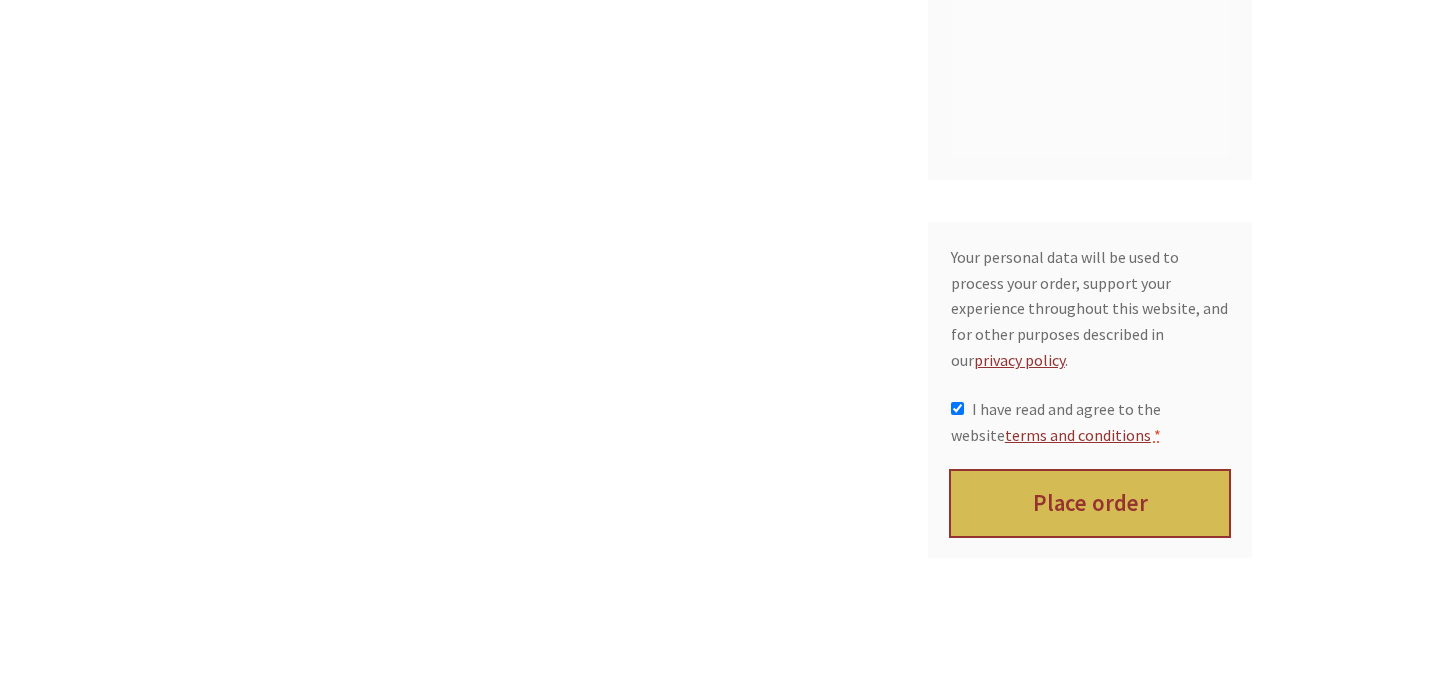 click on "Place order" at bounding box center [1090, 503] 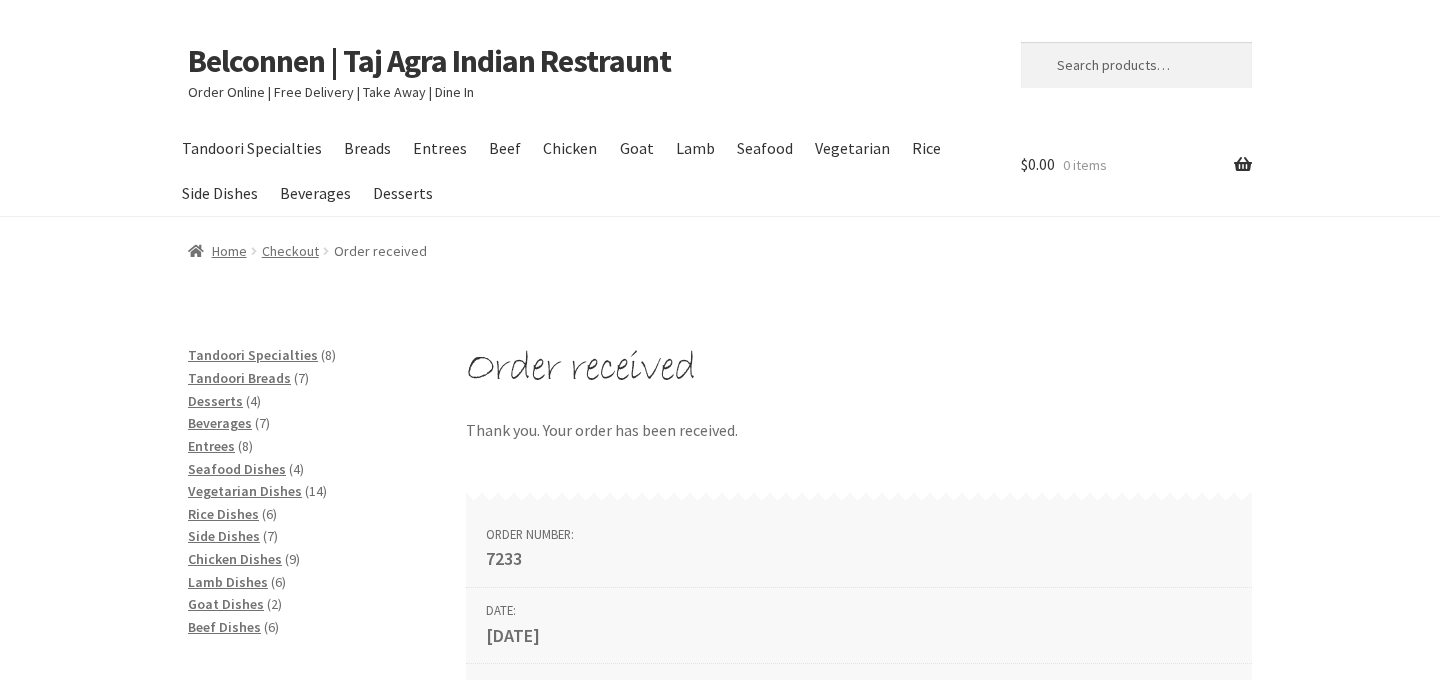scroll, scrollTop: 0, scrollLeft: 0, axis: both 